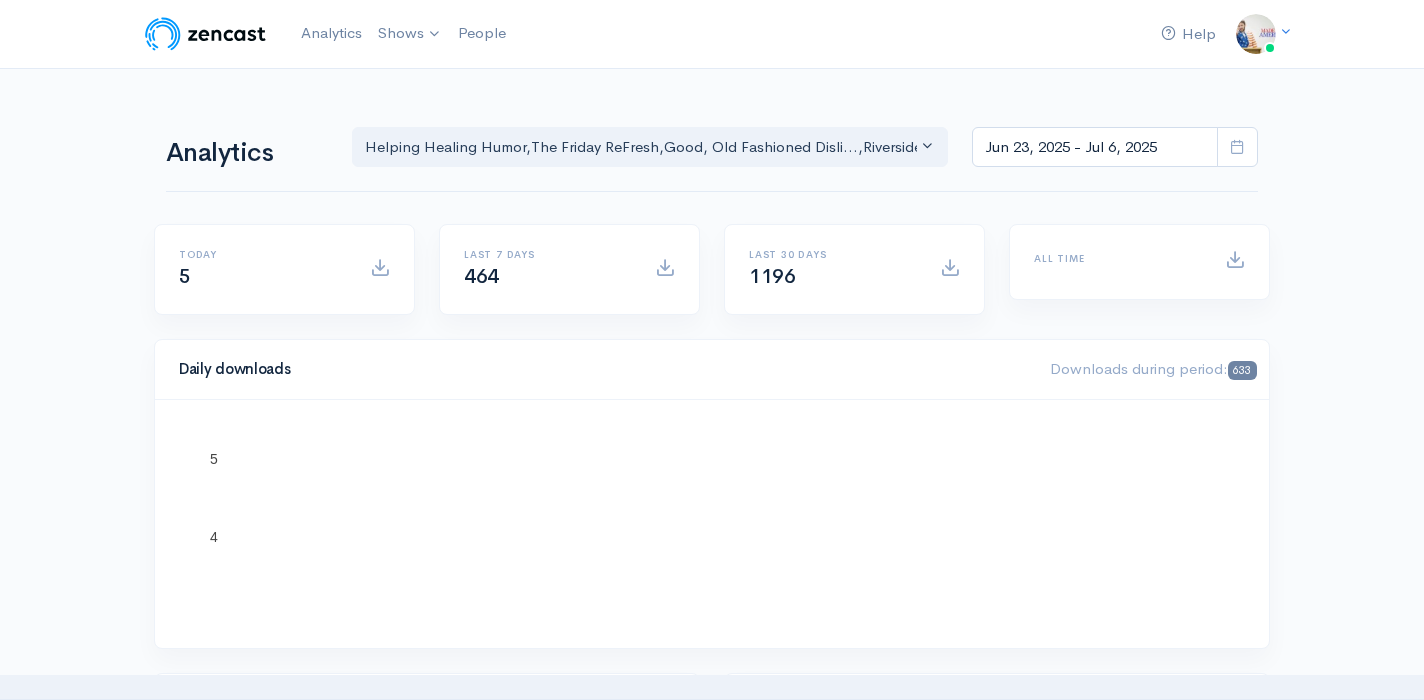 scroll, scrollTop: 0, scrollLeft: 0, axis: both 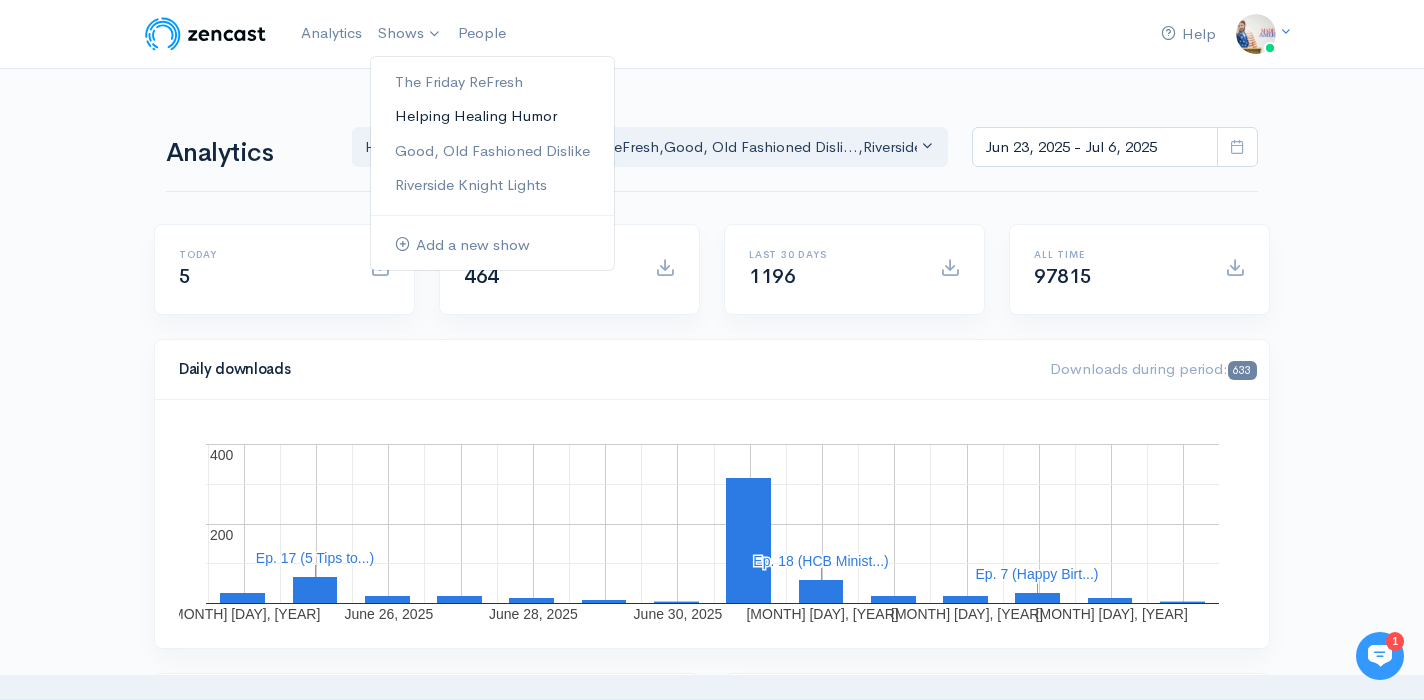click on "Helping Healing Humor" at bounding box center (492, 116) 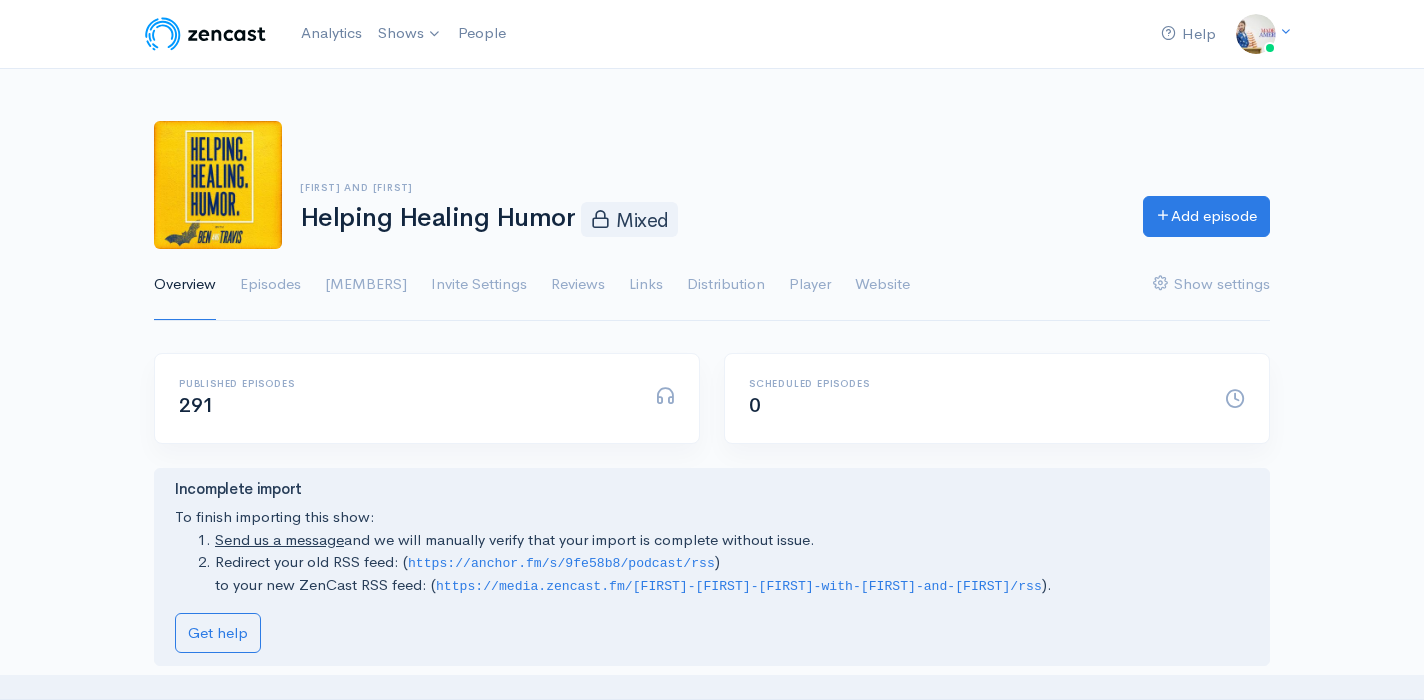 scroll, scrollTop: 0, scrollLeft: 0, axis: both 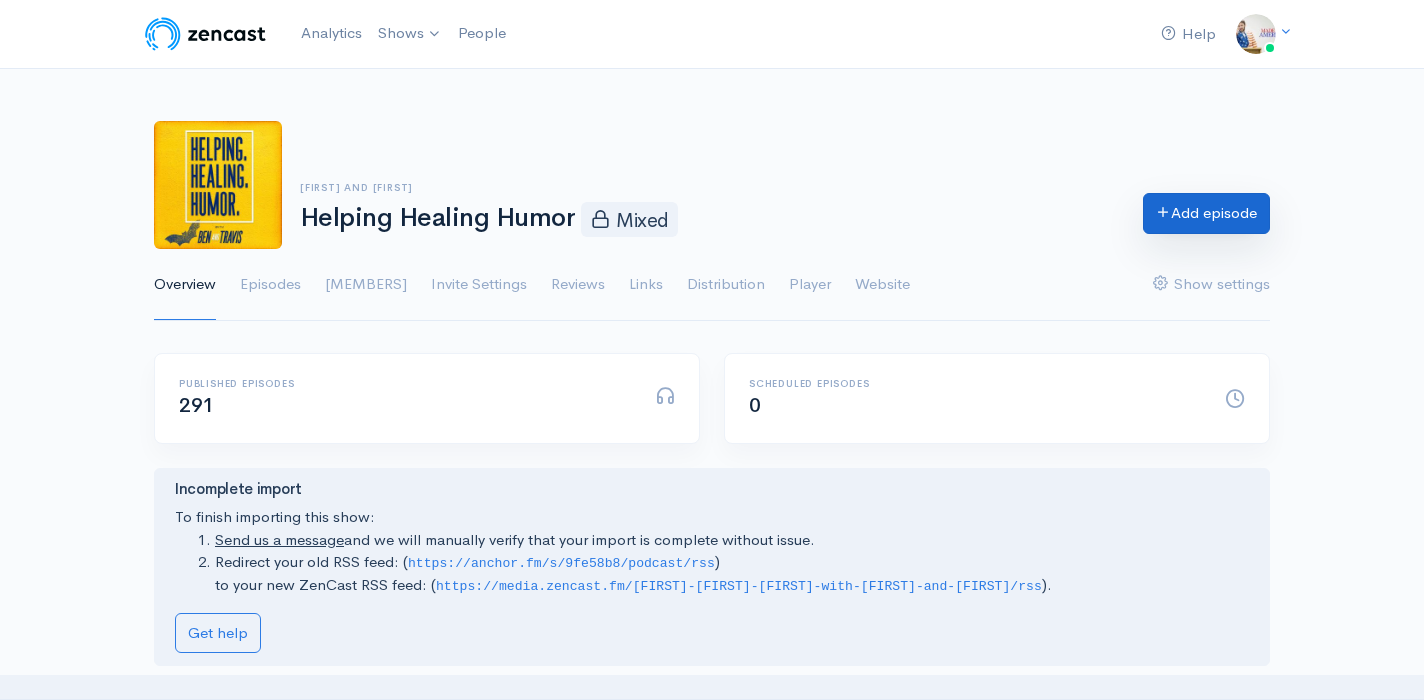 click on "Add episode" at bounding box center [1206, 213] 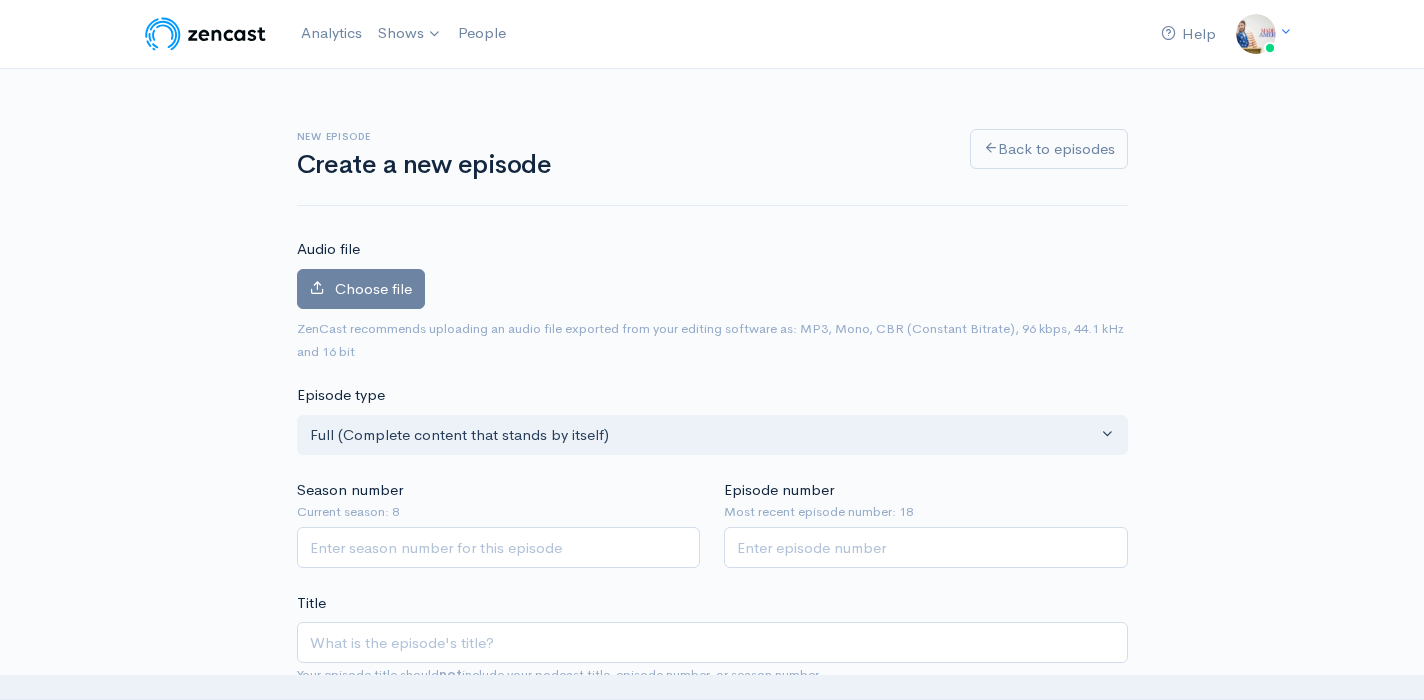 scroll, scrollTop: 0, scrollLeft: 0, axis: both 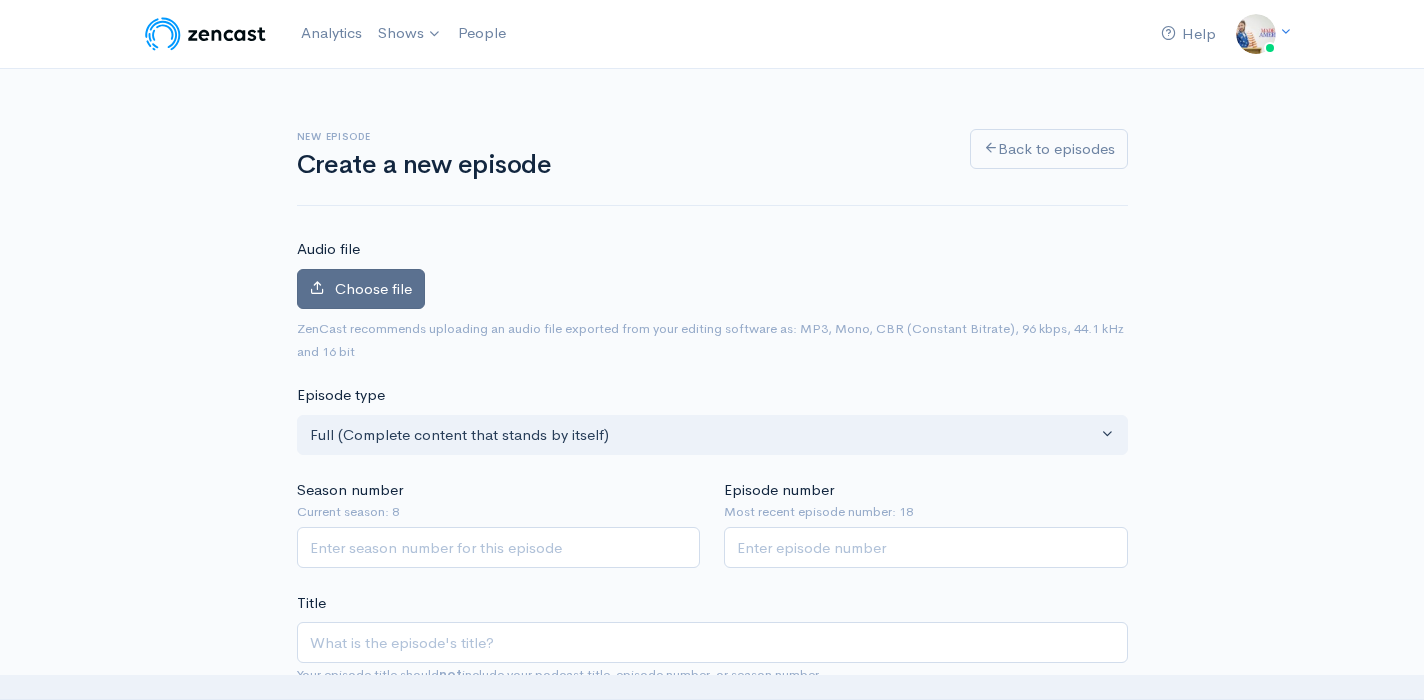 click on "Choose file" at bounding box center (373, 288) 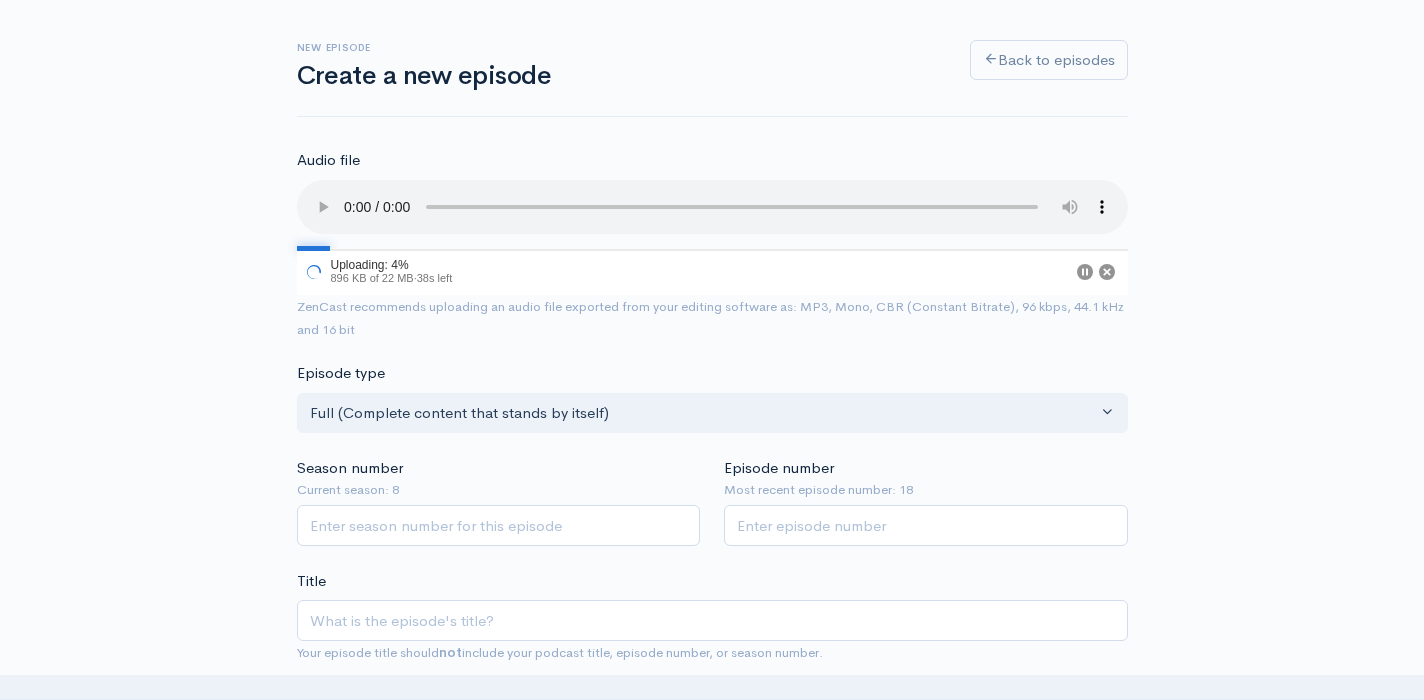 scroll, scrollTop: 93, scrollLeft: 0, axis: vertical 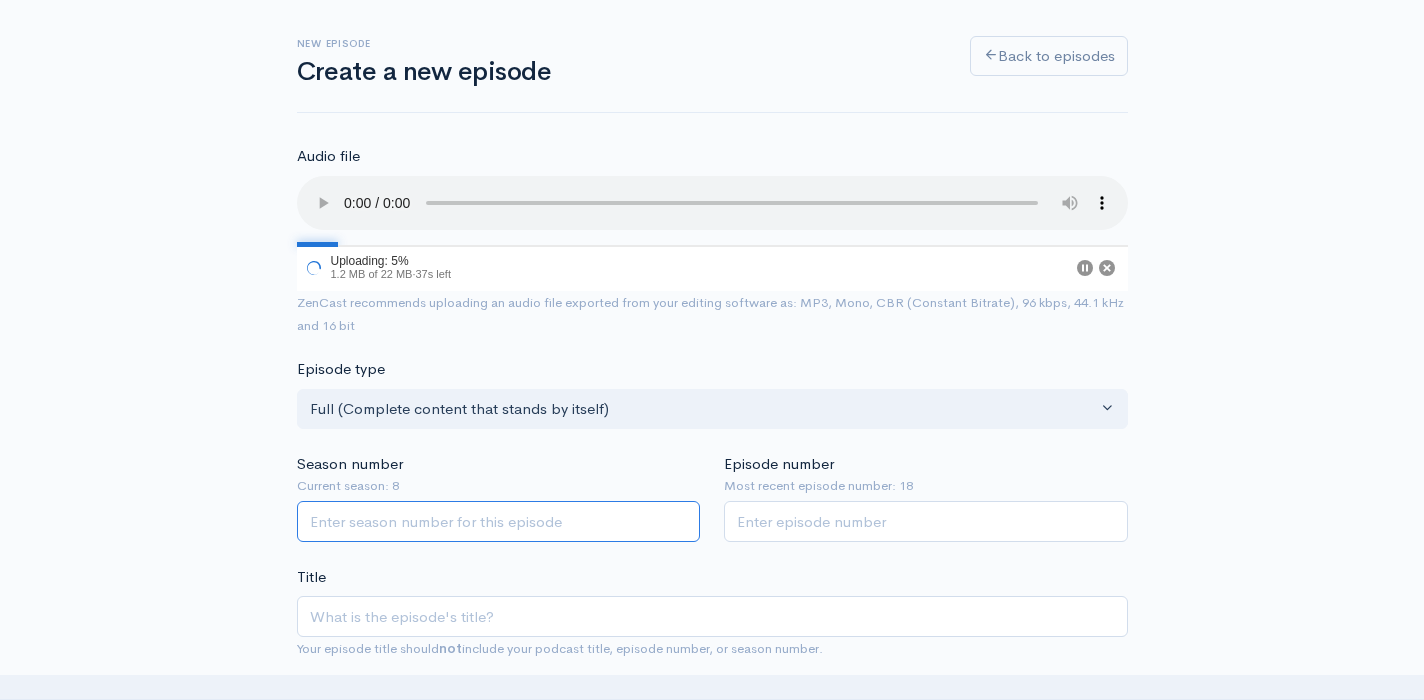 click on "Season number" at bounding box center [499, 521] 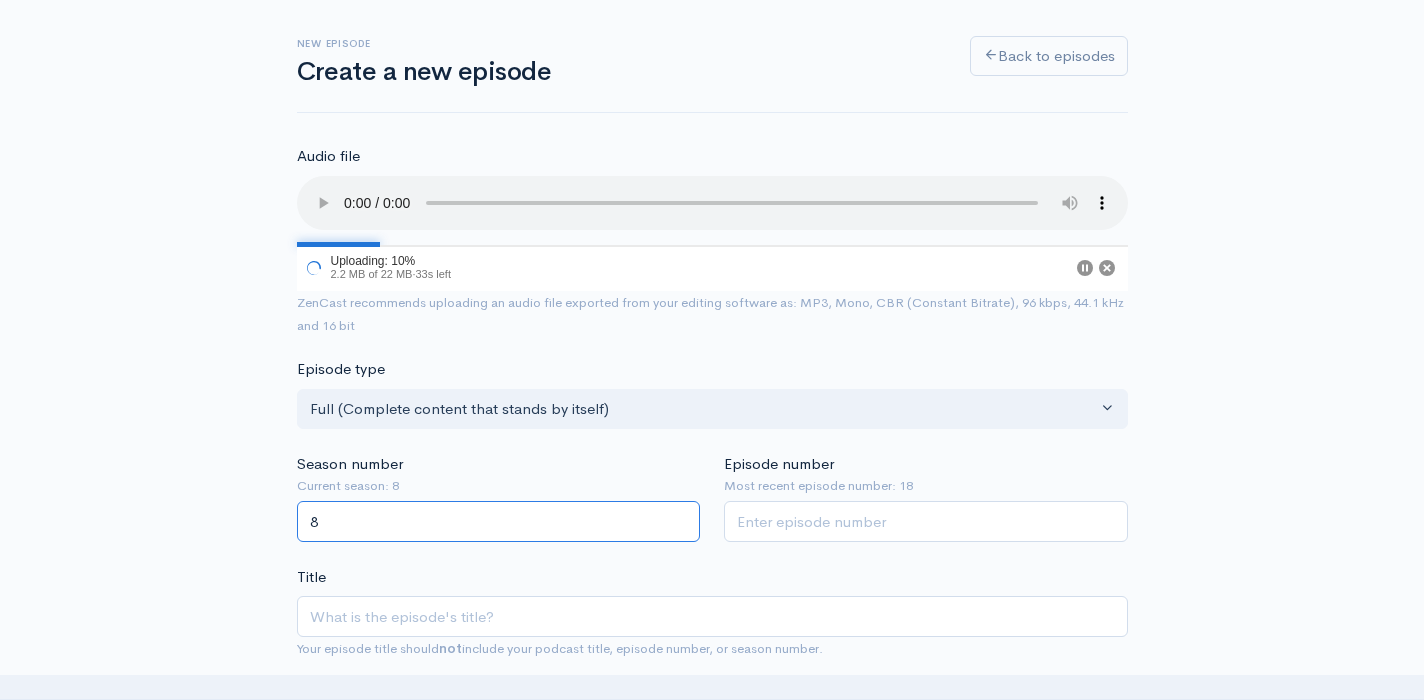 type on "8" 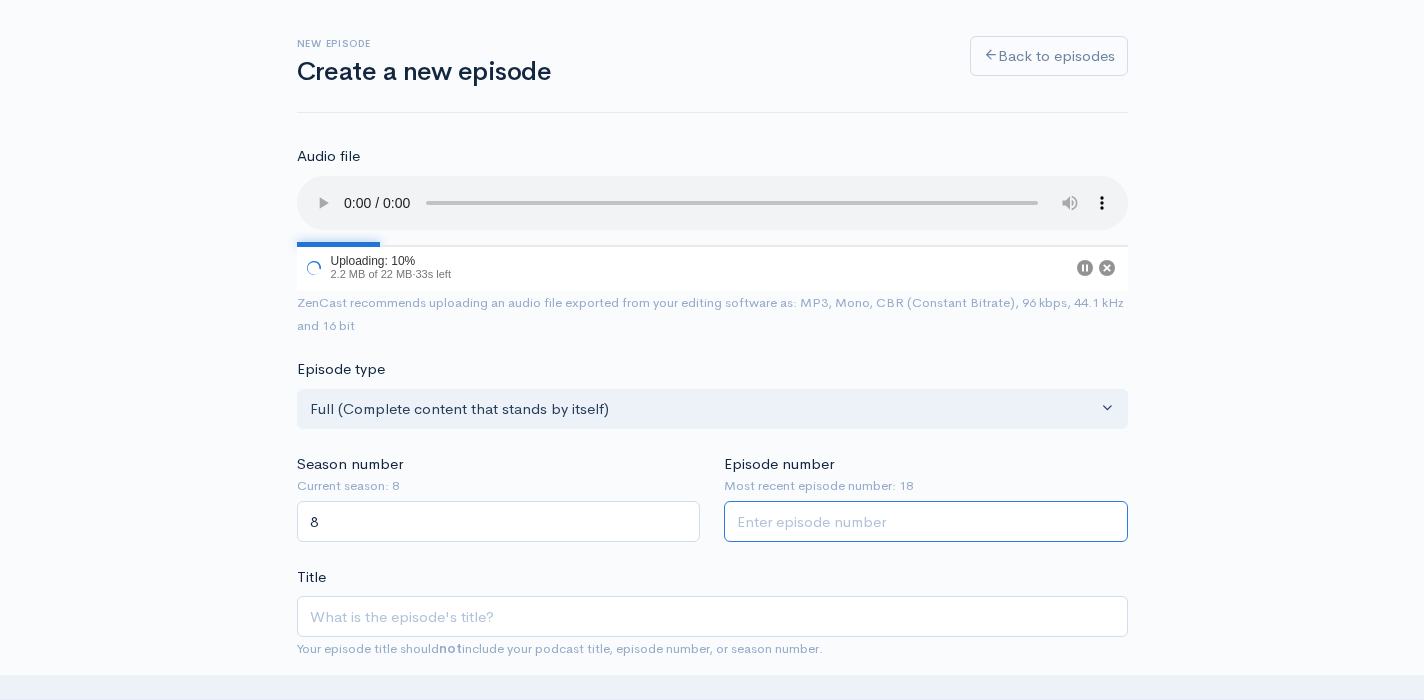click on "Episode number" at bounding box center [926, 521] 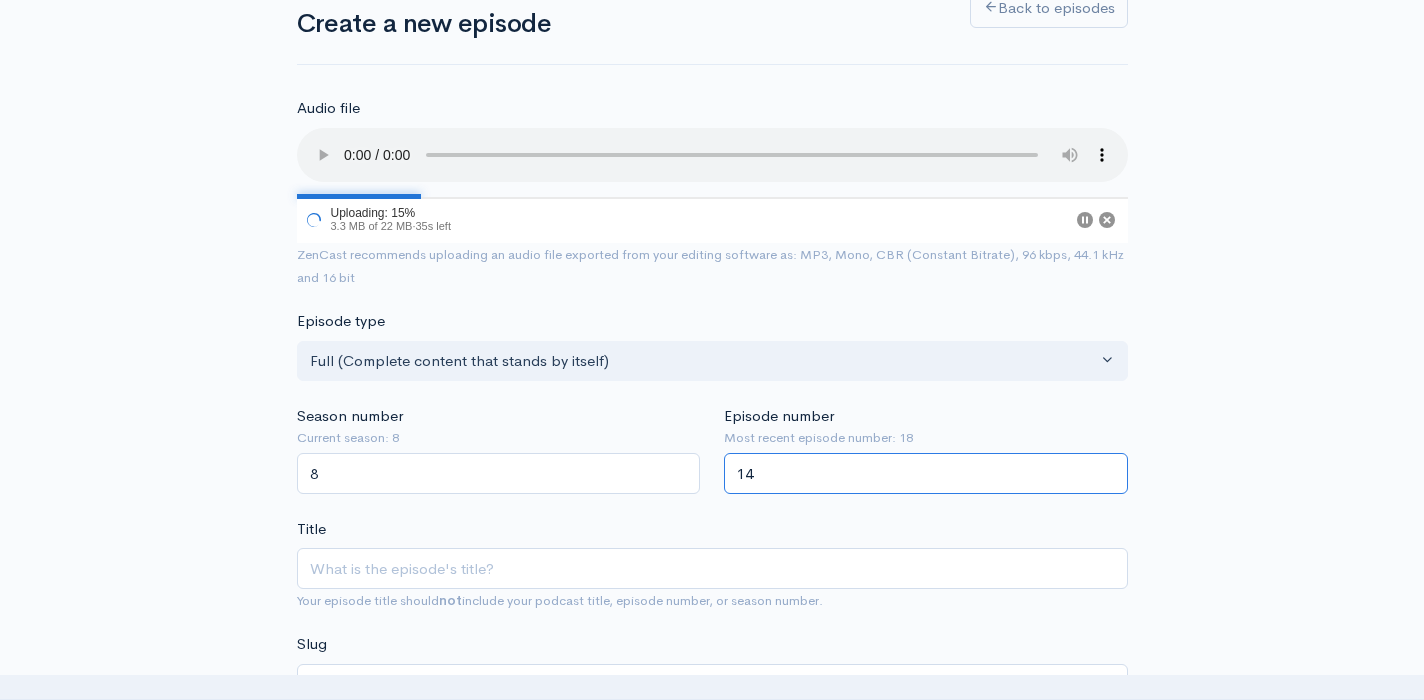 scroll, scrollTop: 165, scrollLeft: 0, axis: vertical 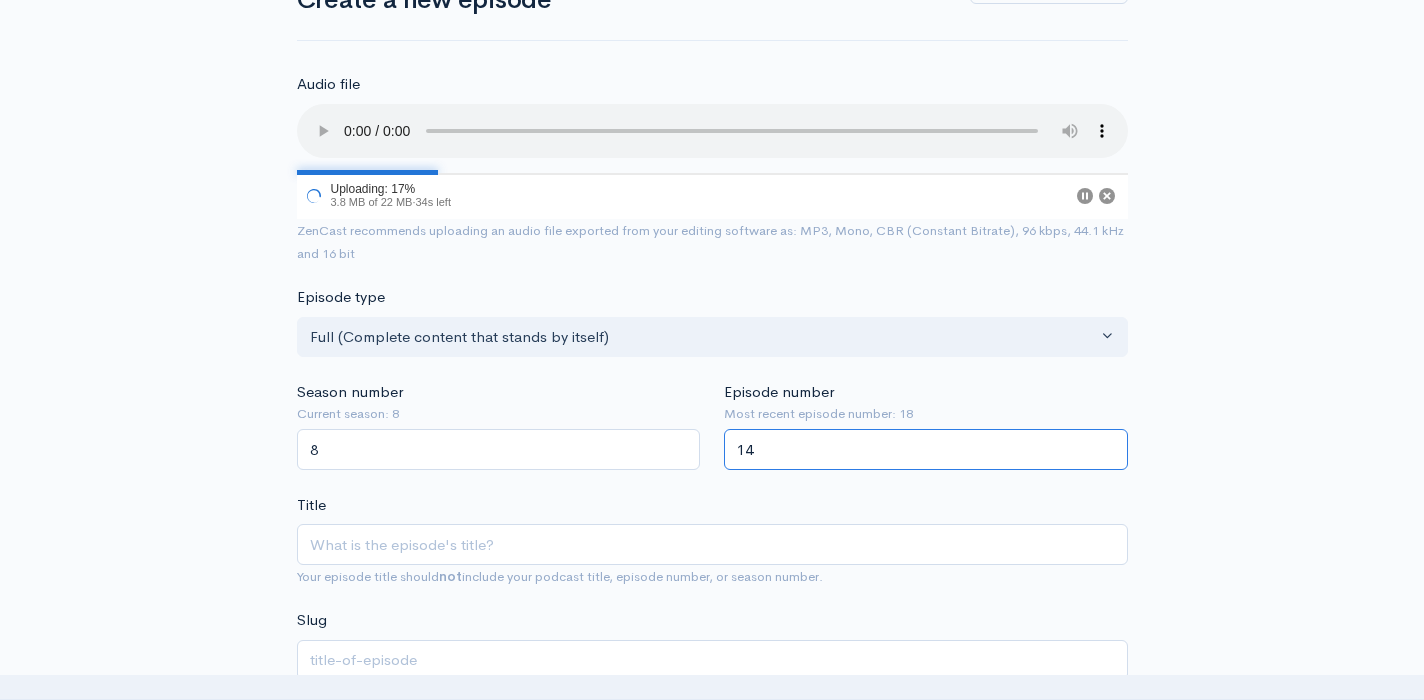 type on "14" 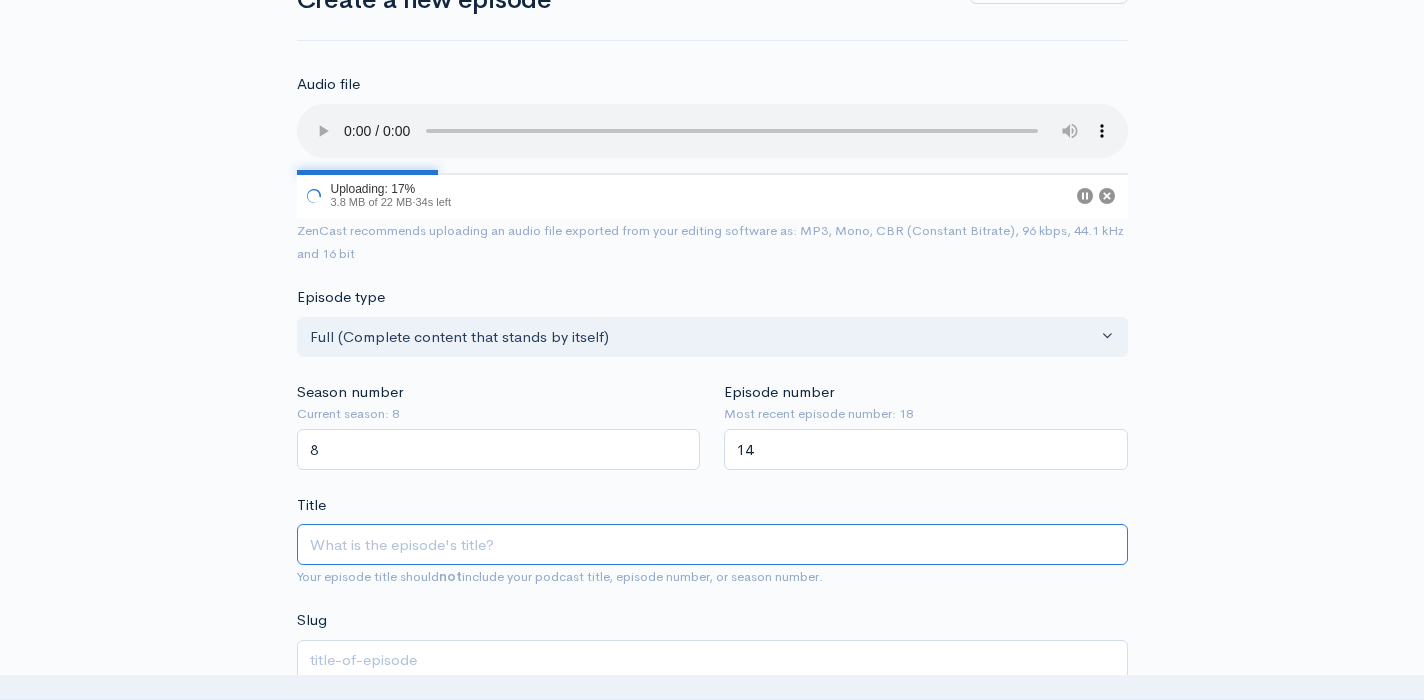 click on "Title" at bounding box center [712, 544] 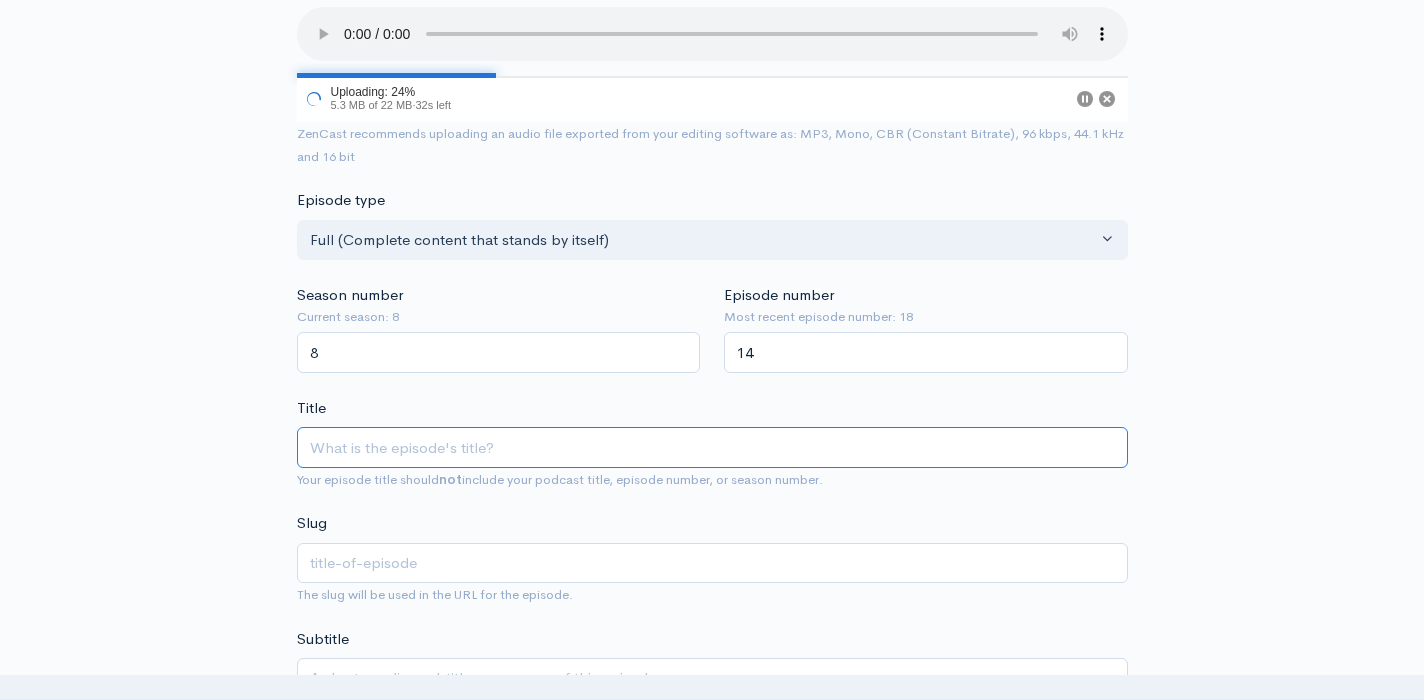 scroll, scrollTop: 264, scrollLeft: 0, axis: vertical 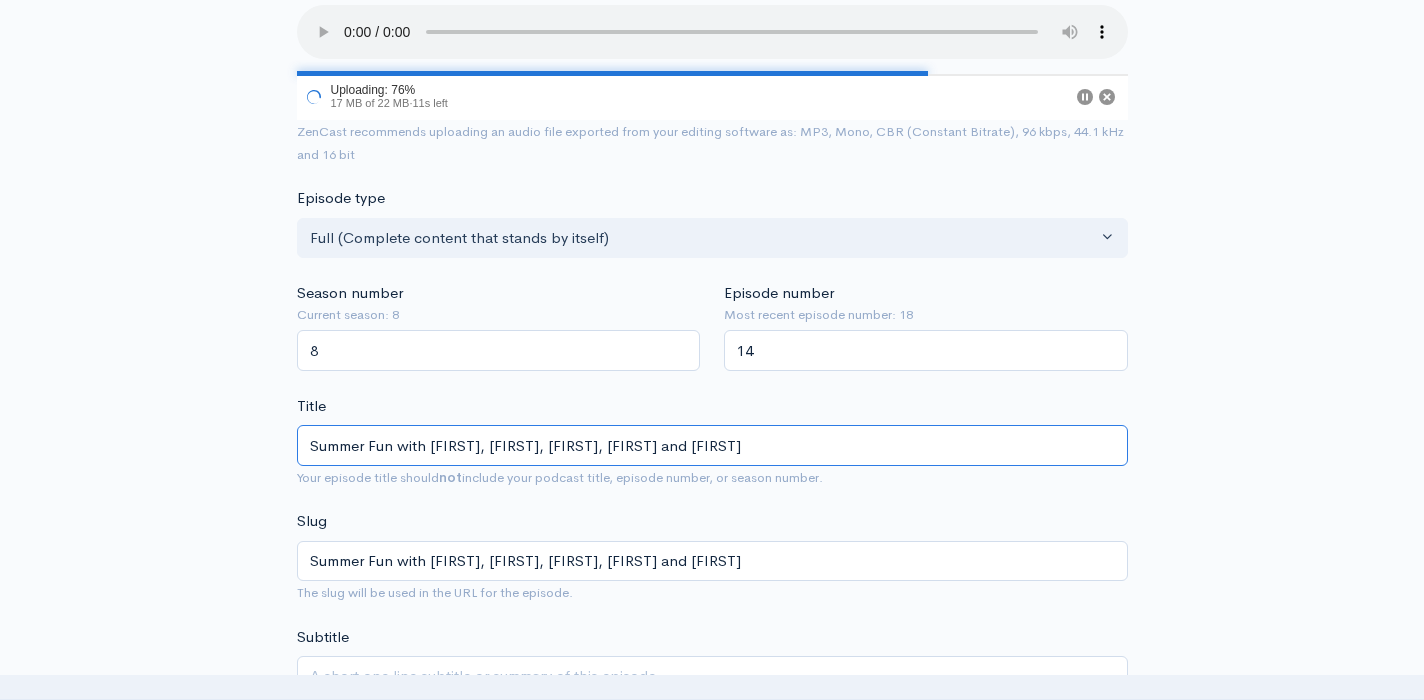 type on "Summer Fun with Branslee, Hailee, Stana, Daniel and Cyprus" 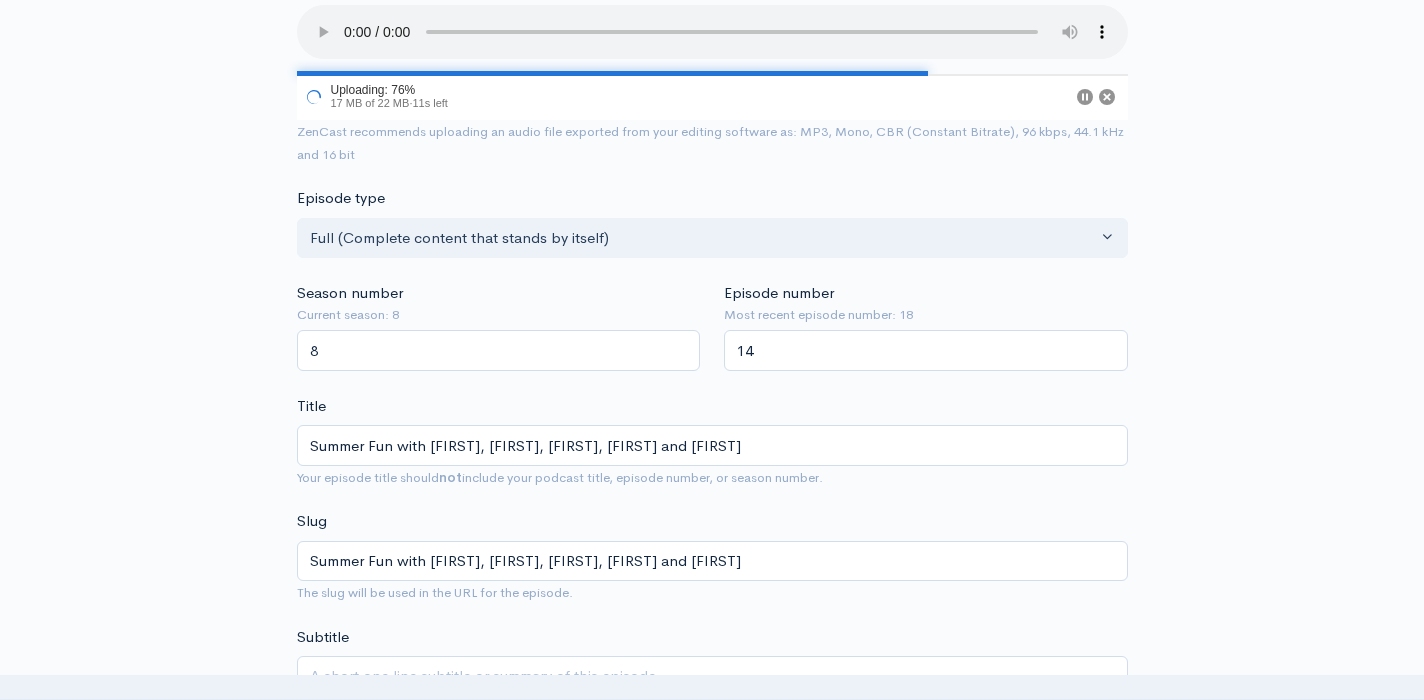 click on "Audio file                       76   Uploading: 76% 17 MB of 22 MB  ·  11s left   ZenCast recommends uploading an audio file exported from your editing
software as: MP3, Mono, CBR (Constant Bitrate), 96 kbps, 44.1 kHz and 16 bit   Episode type   Full (Complete content that stands by itself) Trailer (a short, promotional piece of content that represents a preview for a show) Bonus (extra content for a show (for example, behind the scenes information or interviews with the cast) Full (Complete content that stands by itself)     Season number   Current season: 8   8   Episode number   Most recent episode number: 18   14   Title   Summer Fun with Branslee, Hailee, Stana, Daniel and Cyprus   Your episode title should  not  include your podcast
title, episode number, or season number.   Slug   summer-fun-with-branslee-hailee-stana-daniel-and-cyprus   The slug will be used in the URL for the episode.     Subtitle       Publication date and time       July, 06 2025 18:27       Audience type" at bounding box center (712, 1094) 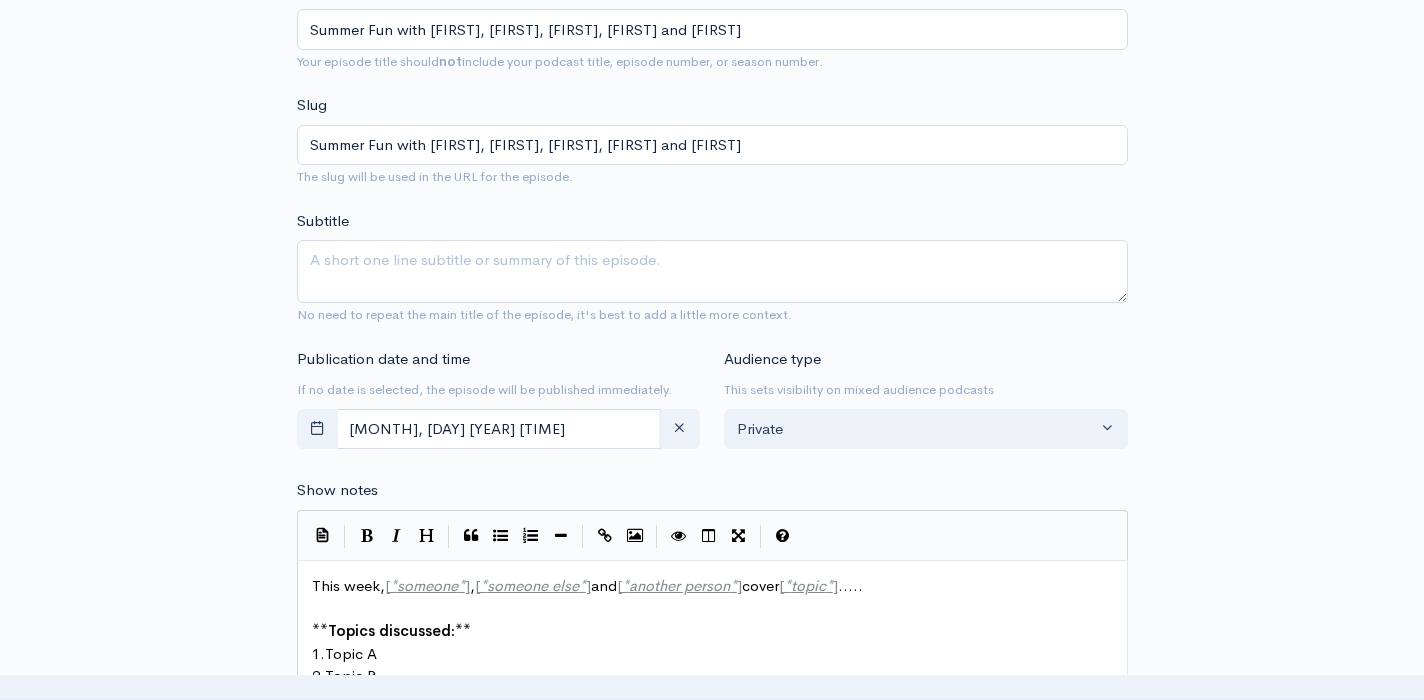 scroll, scrollTop: 686, scrollLeft: 0, axis: vertical 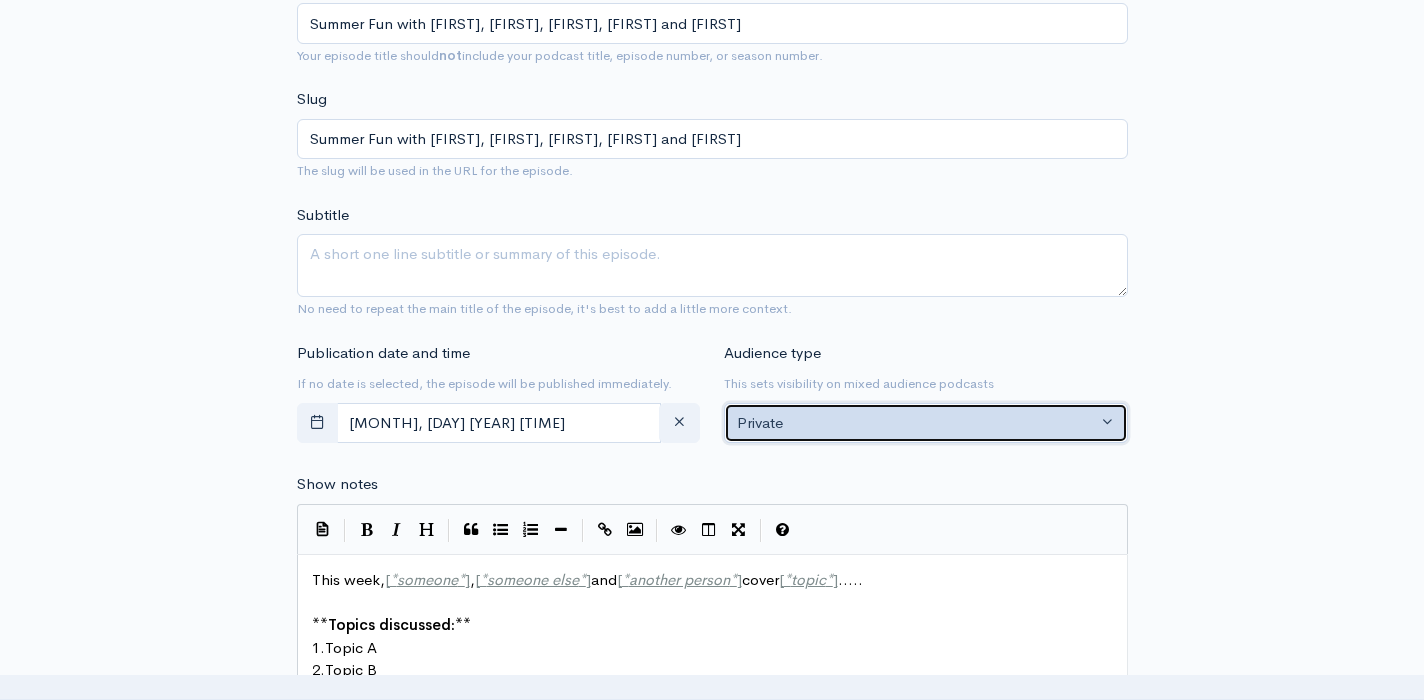click on "Private" at bounding box center [916, 423] 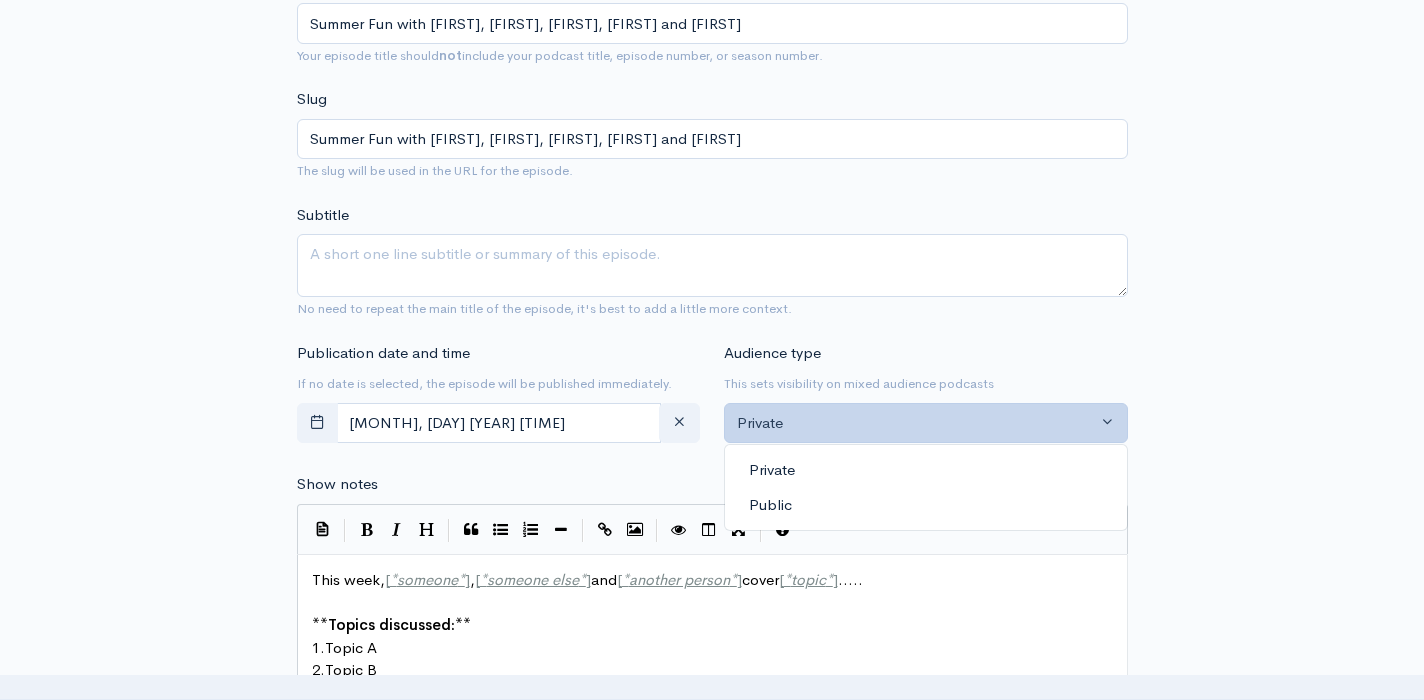 click on "Public" at bounding box center [926, 504] 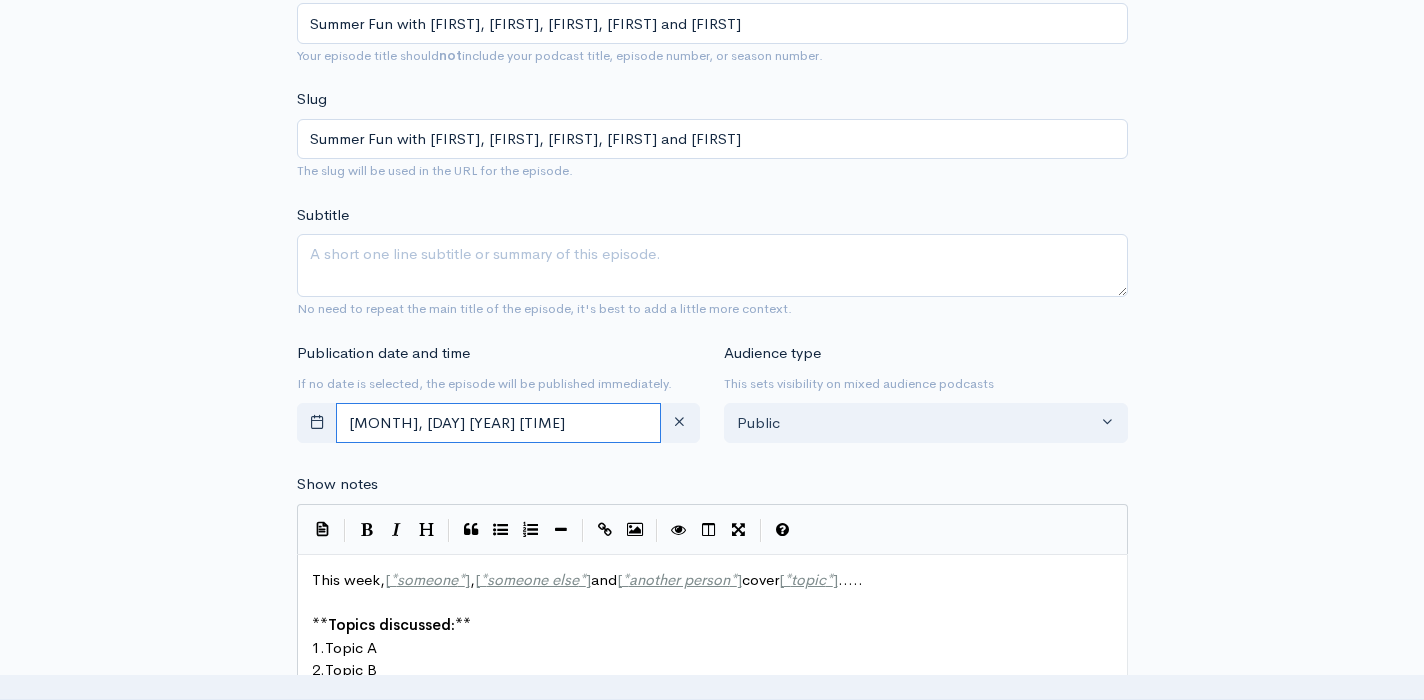 click on "July, 06 2025 18:27" at bounding box center [499, 423] 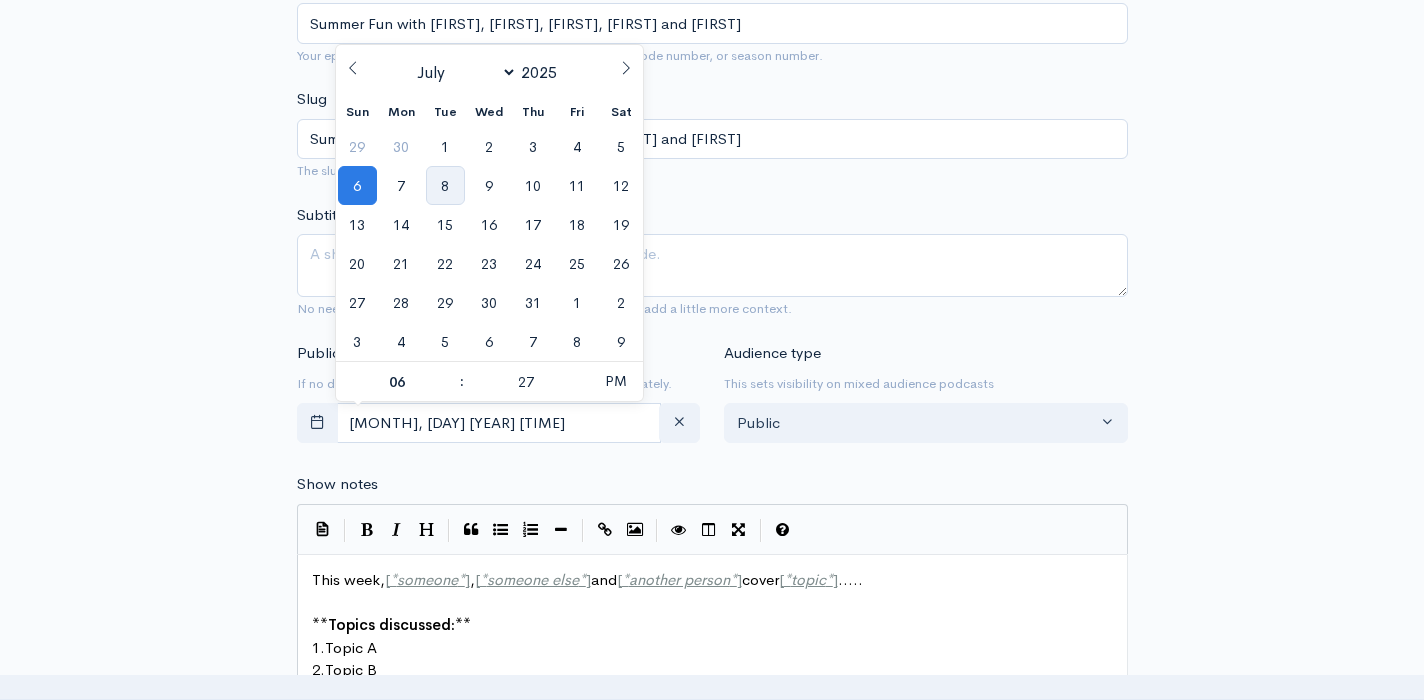 click on "8" at bounding box center (445, 185) 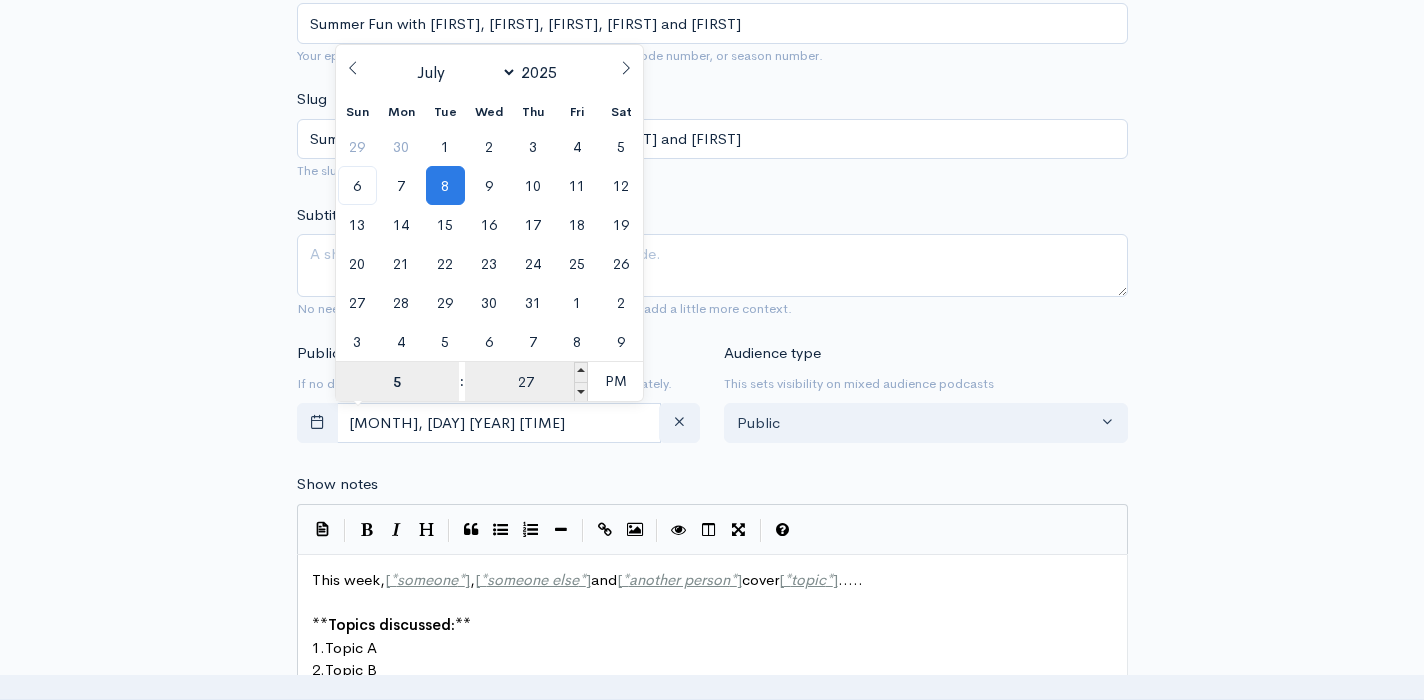 type on "5" 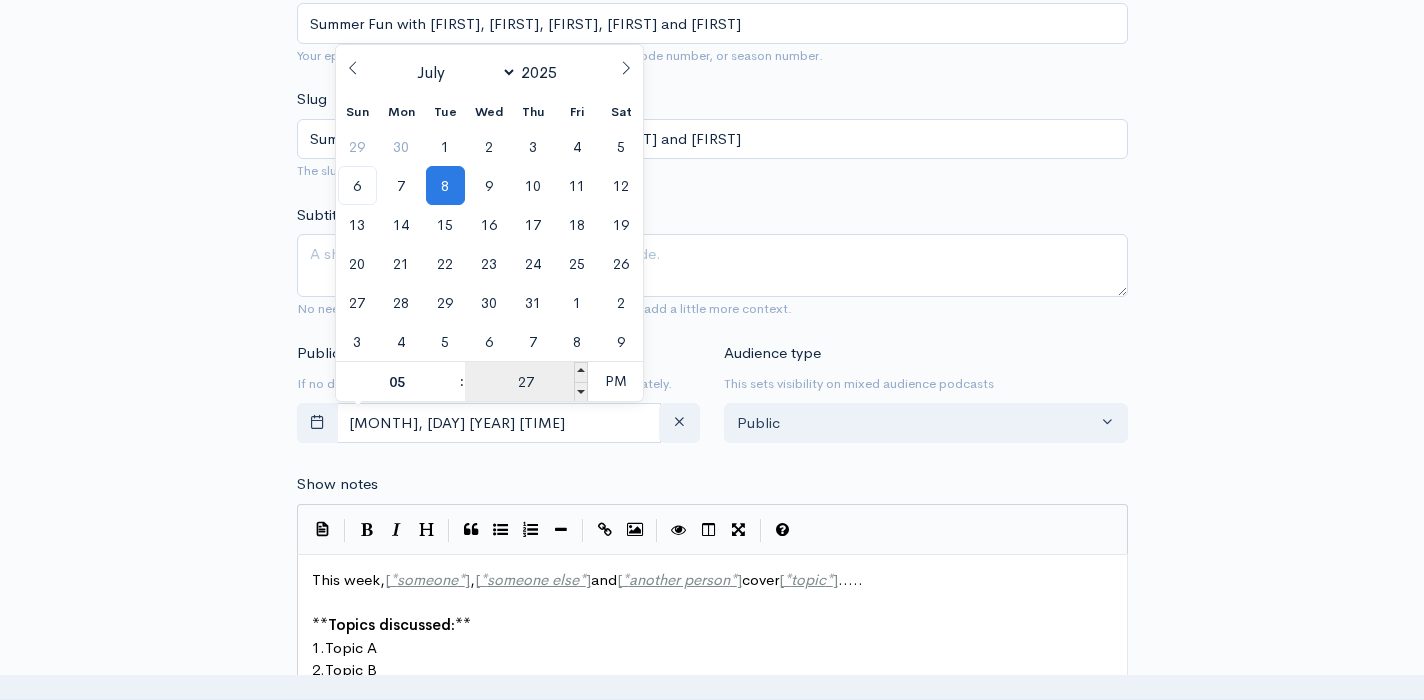 click on "27" at bounding box center [526, 382] 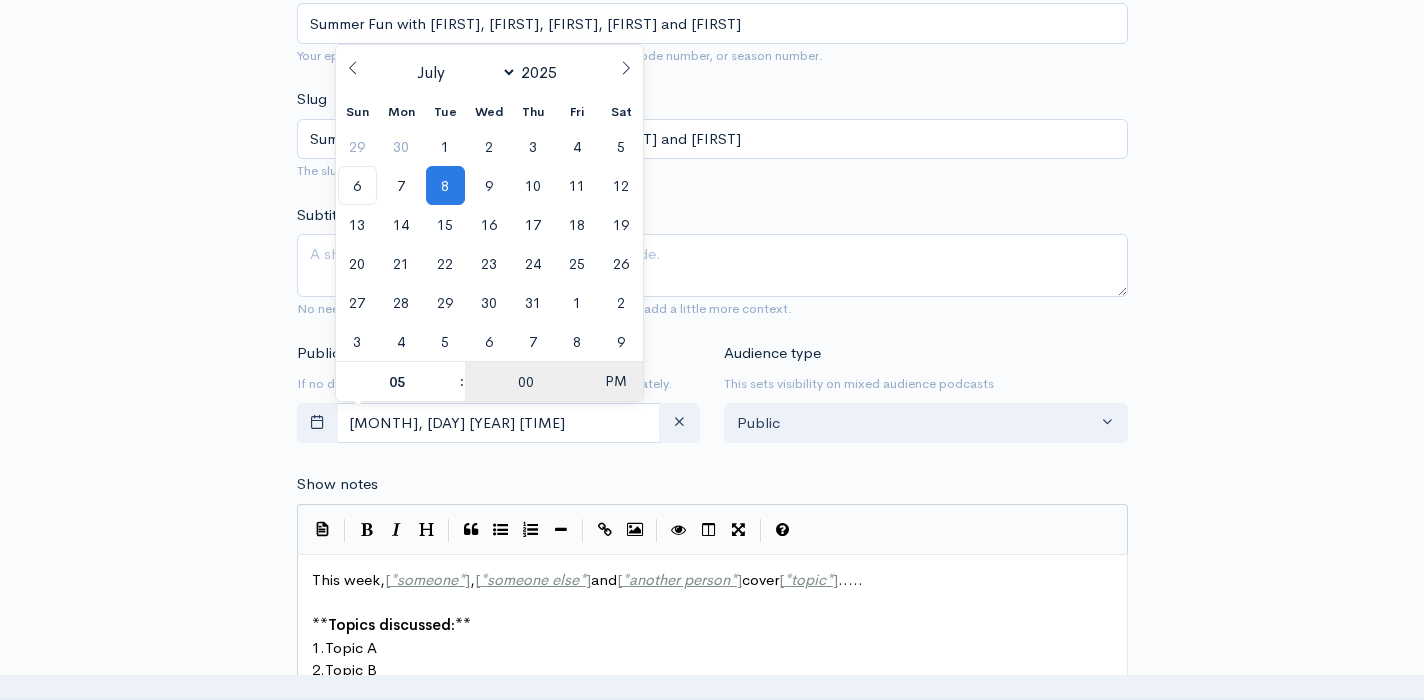 type on "00" 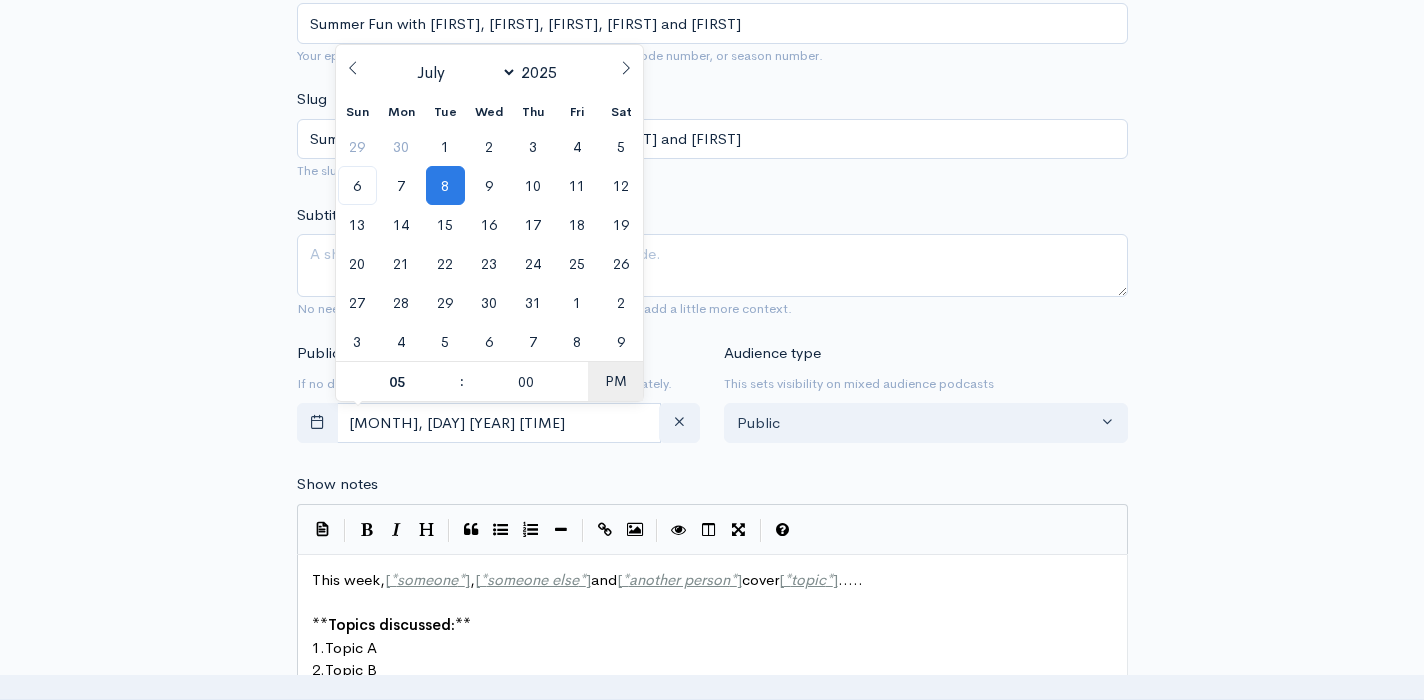 click on "PM" at bounding box center (615, 381) 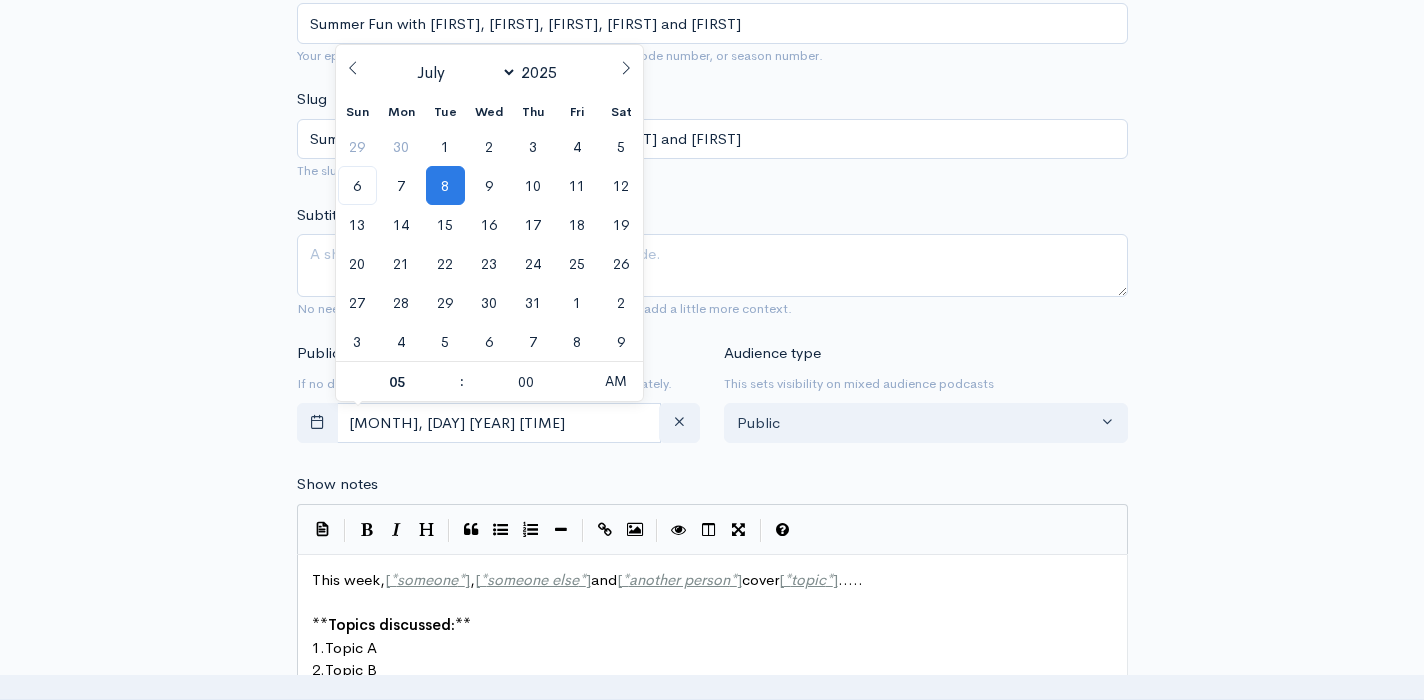 click on "Show notes   This week, [*someone*], [*someone else*] and [*another person*] cover [*topic*].....
**Topics discussed:**
1. Topic A
2. Topic B
3. Topic C
**Links mentioned in this episode:**
* Get our free ebook "28 Days of Focused Living" here: https://www.benandtravis.com
* https://www.facebook.com/groups/benandtravis
* Reframing Hope Book: https://www.benandtravis.com/books
* For extra content and material you can use for your family or ministry go to https://www.patreon.com/benandtravis
* Represent the show: https://www.benandtravis.com/store
* The Friday ReFresh: https://podcasts.apple.com/us/podcast/the-friday-refresh/id1611969995
* Good Old Fashioned Dislike Podcast: https://podcasts.apple.com/us/podcast/good-old-fashioned-dislike/id1643163790
Co-Producers: Justin B., Doris C., Rhonda F., Scott K., Mary H.
-----
-----
This podcast is hosted by [ZenCast.fm](https://wwww.zencast.fm) | | | | | xxxxxxxxxx   This week,  [ * someone * ] ,  [ * someone else * ]  and  [ * another person * ]  cover  [ *" at bounding box center (712, 827) 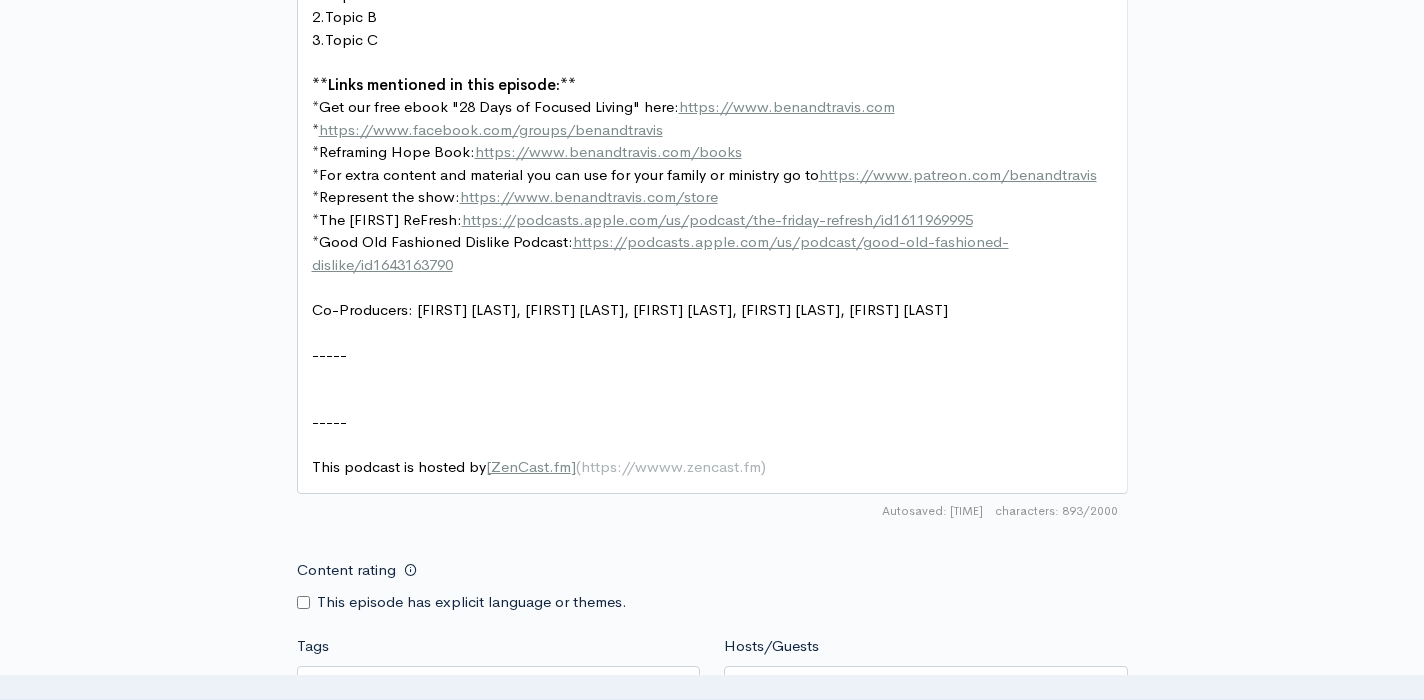 scroll, scrollTop: 1340, scrollLeft: 0, axis: vertical 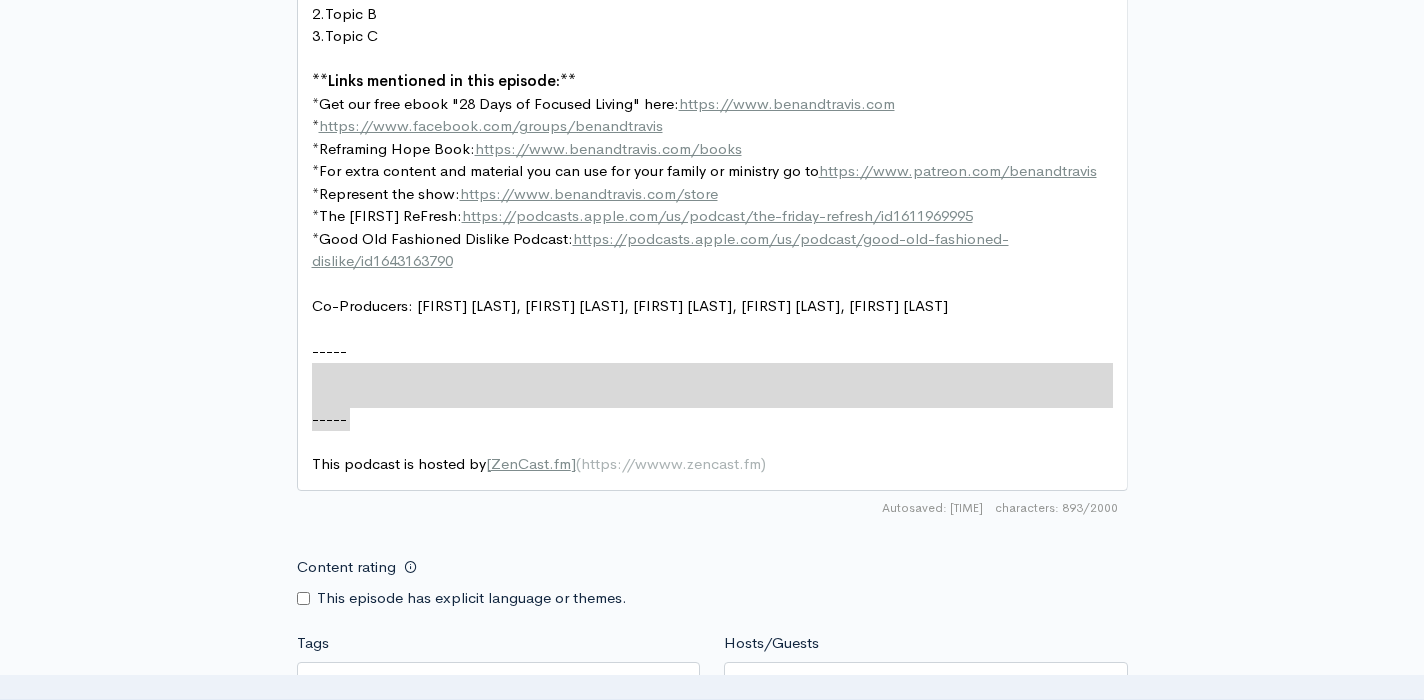 drag, startPoint x: 394, startPoint y: 417, endPoint x: 300, endPoint y: 377, distance: 102.156746 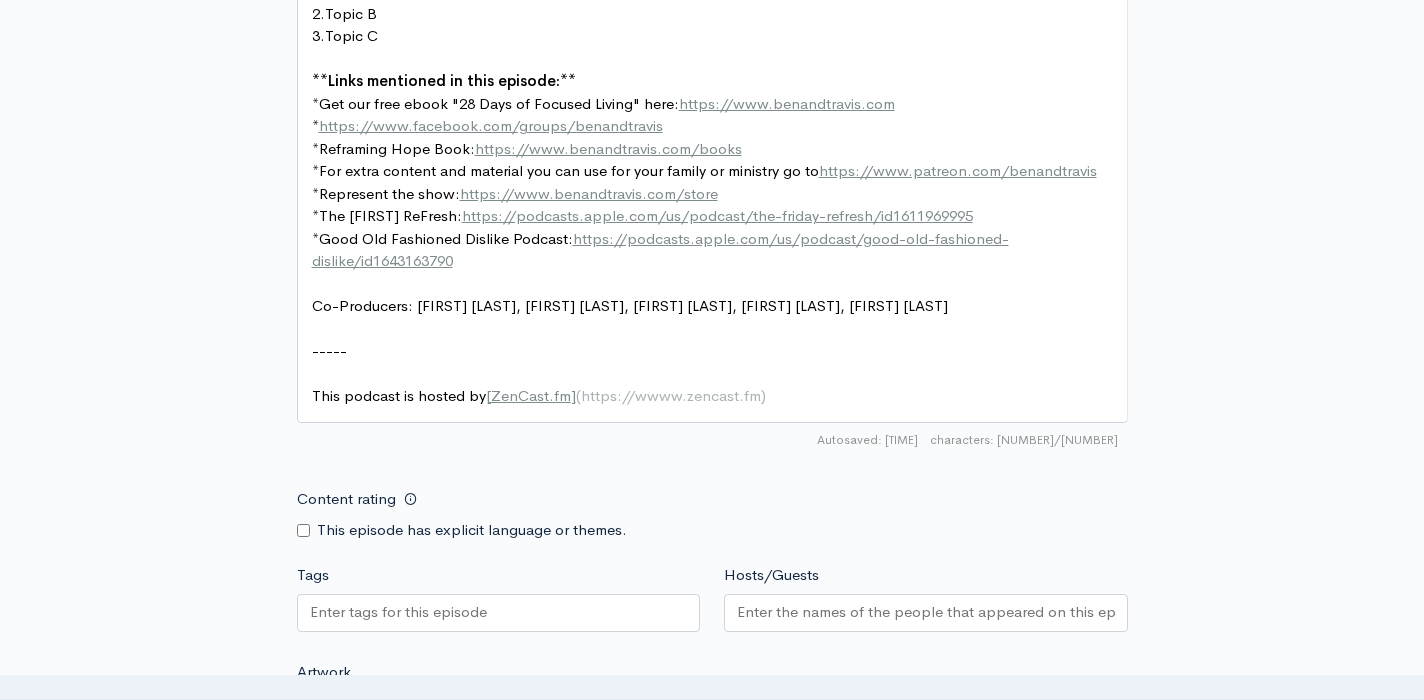 click on "New episode
Create a new episode
Back to episodes
Audio file       Choose file     KIDSTake1.mp3                 100   Complete   ZenCast recommends uploading an audio file exported from your editing
software as: MP3, Mono, CBR (Constant Bitrate), 96 kbps, 44.1 kHz and 16 bit   Episode type   Full (Complete content that stands by itself) Trailer (a short, promotional piece of content that represents a preview for a show) Bonus (extra content for a show (for example, behind the scenes information or interviews with the cast) Full (Complete content that stands by itself)     Season number   Current season: 8   8   Episode number   Most recent episode number: 18   14   Title   Summer Fun with Branslee, Hailee, Stana, Daniel and Cyprus   Your episode title should  not  include your podcast
title, episode number, or season number.   Slug   summer-fun-with-branslee-hailee-stana-daniel-and-cyprus" at bounding box center [712, -113] 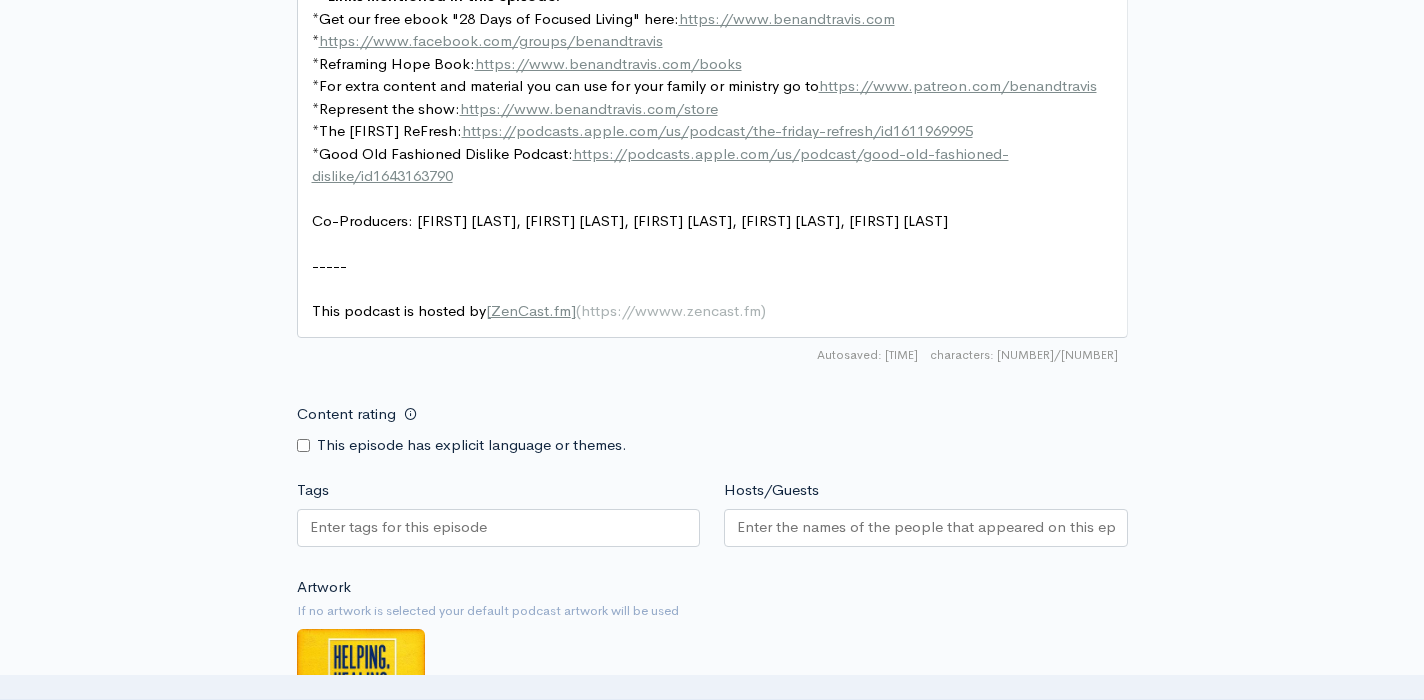 scroll, scrollTop: 1541, scrollLeft: 0, axis: vertical 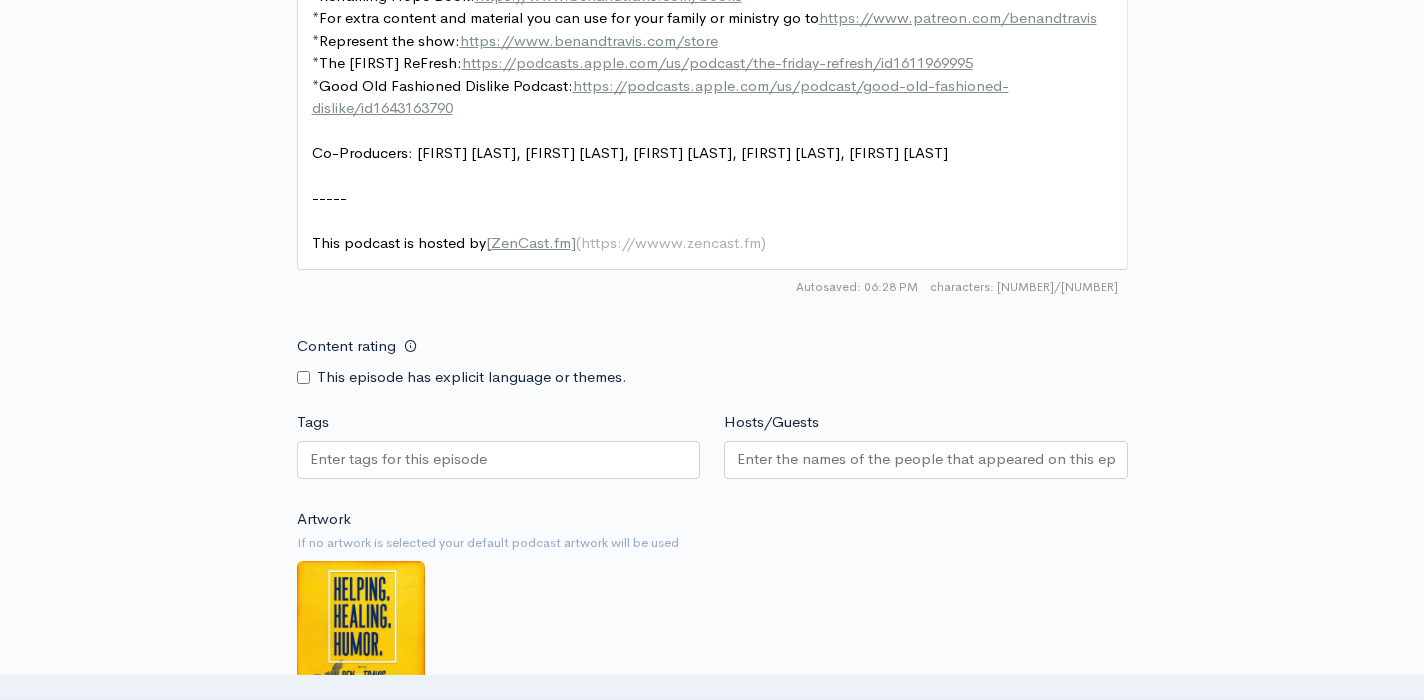 click on "Hosts/Guests" at bounding box center [926, 459] 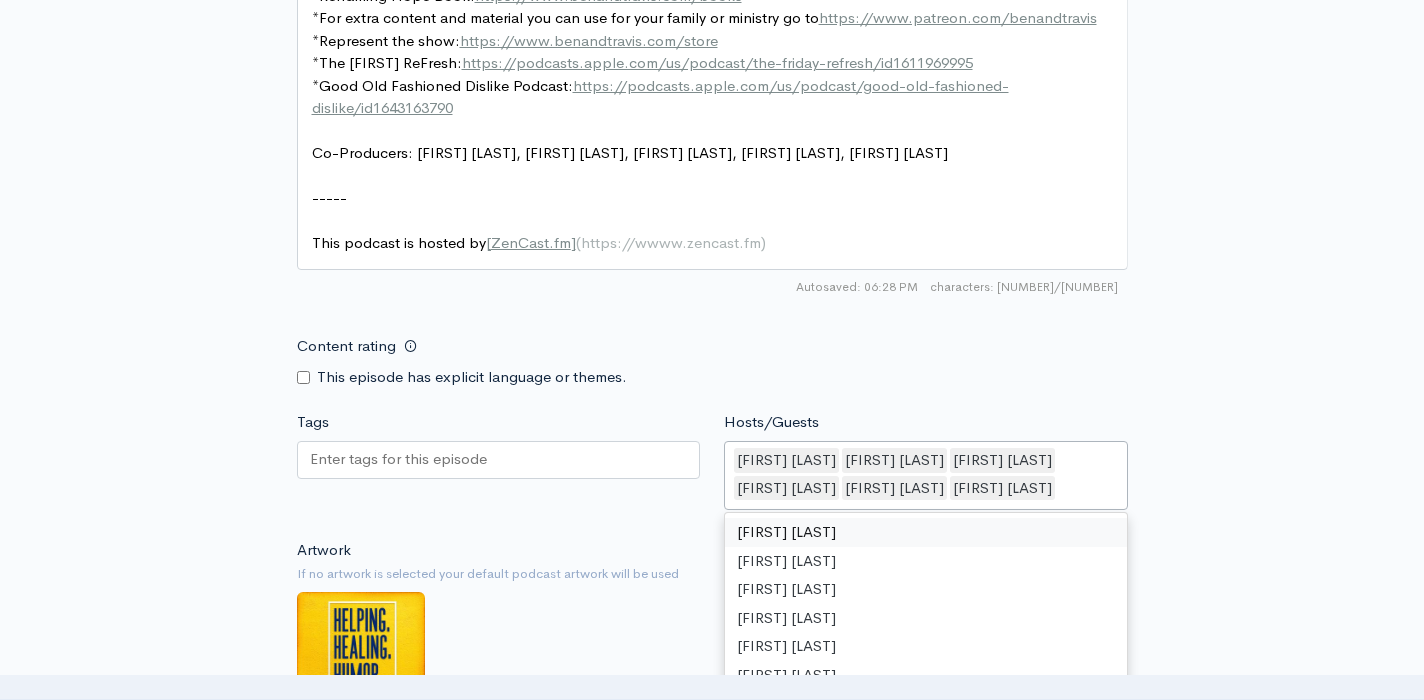 click on "Stan Hayes" at bounding box center (894, 488) 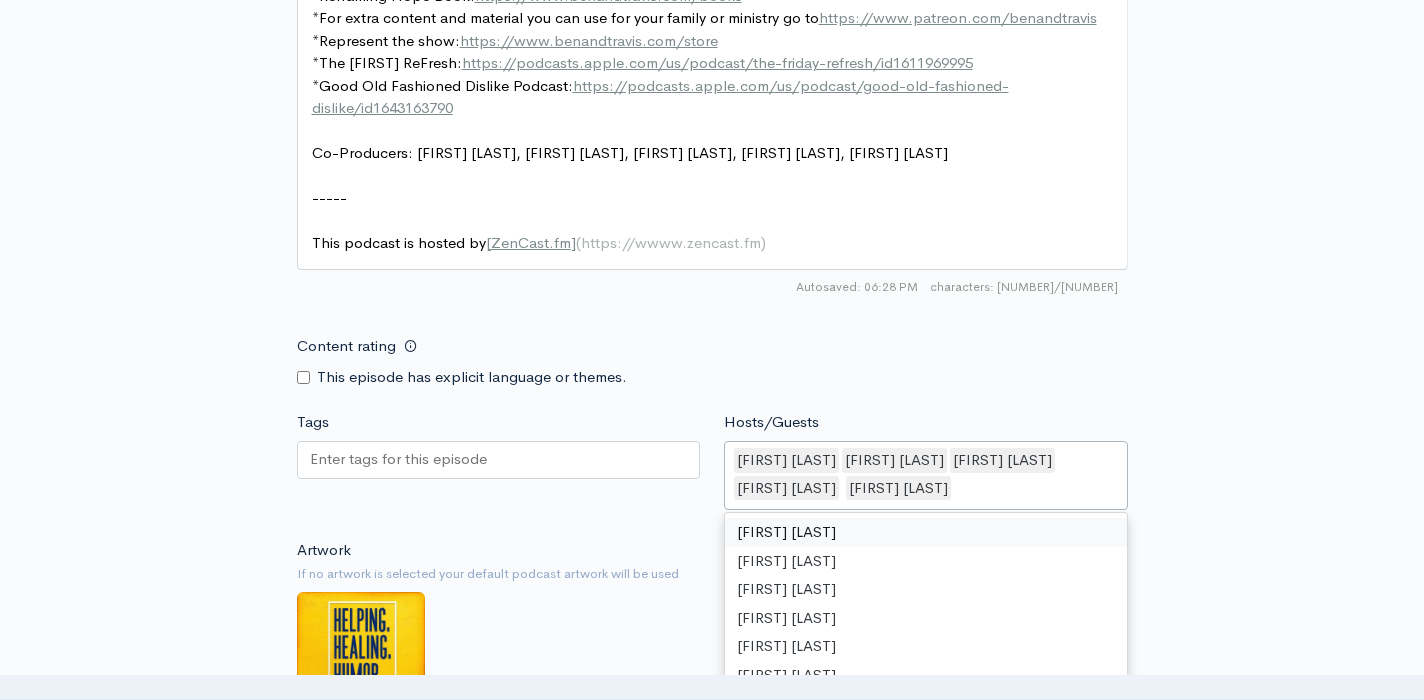 click on "Ben Hayes Travis Creasy Branslee Hayes Hailee Creasy Daniel Creasy" at bounding box center (926, 475) 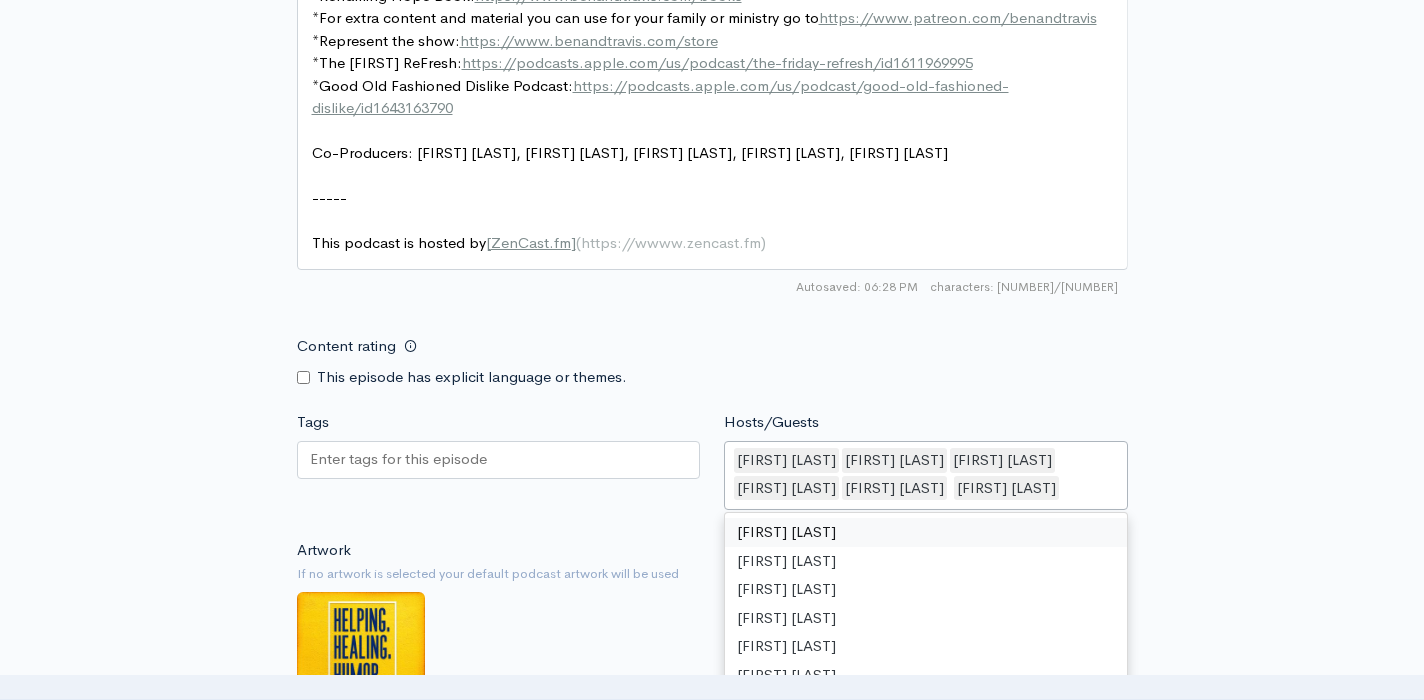 click on "Ben Hayes Travis Creasy Branslee Hayes Hailee Creasy Stana Hayes Daniel Creasy" at bounding box center (926, 475) 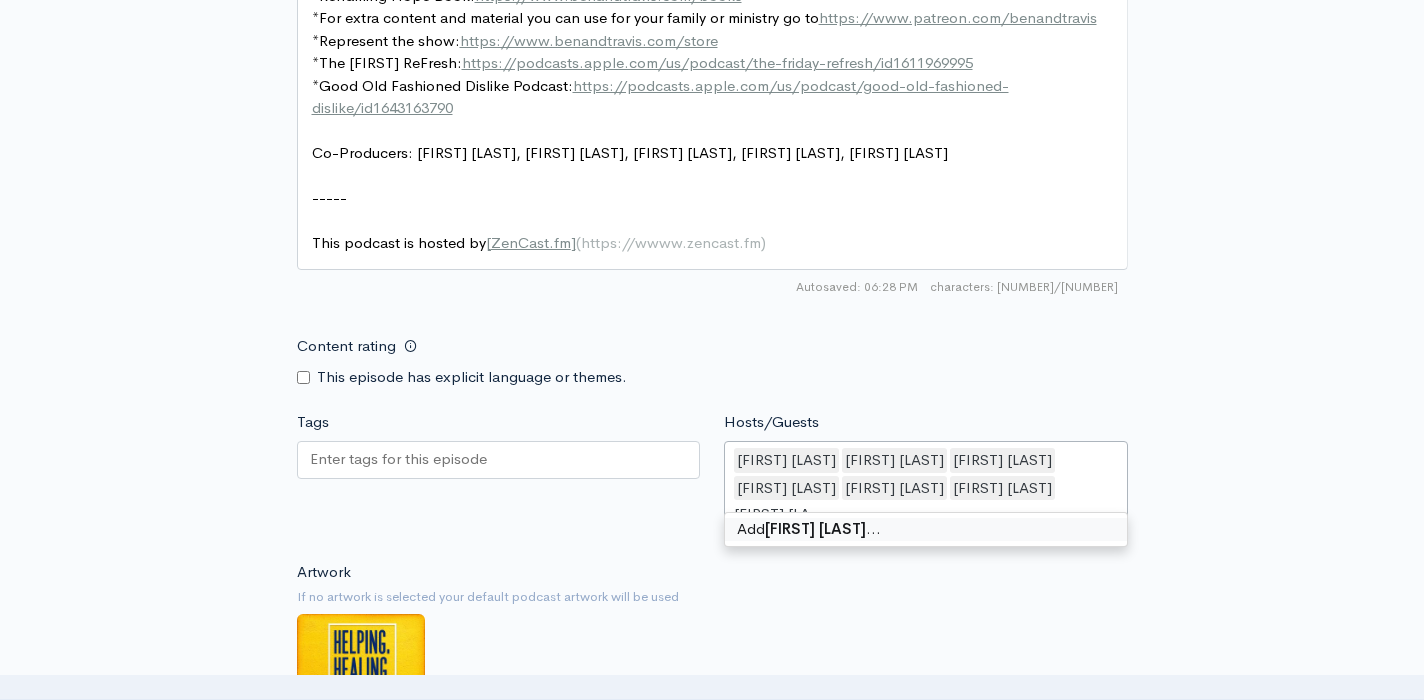 type on "Cyprus Hay" 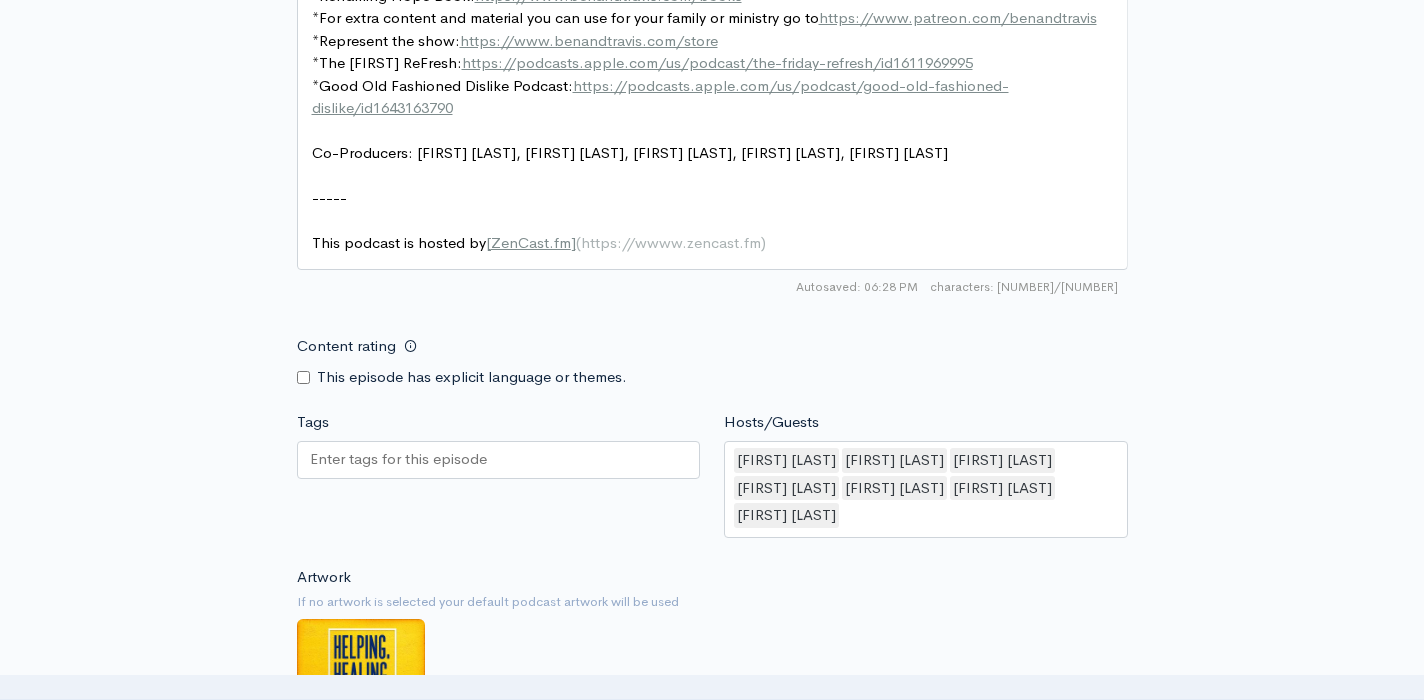 click on "New episode
Create a new episode
Back to episodes
Audio file       Choose file     KIDSTake1.mp3                 100   Complete   ZenCast recommends uploading an audio file exported from your editing
software as: MP3, Mono, CBR (Constant Bitrate), 96 kbps, 44.1 kHz and 16 bit   Episode type   Full (Complete content that stands by itself) Trailer (a short, promotional piece of content that represents a preview for a show) Bonus (extra content for a show (for example, behind the scenes information or interviews with the cast) Full (Complete content that stands by itself)     Season number   Current season: 8   8   Episode number   Most recent episode number: 18   14   Title   Summer Fun with Branslee, Hailee, Stana, Daniel and Cyprus   Your episode title should  not  include your podcast
title, episode number, or season number.   Slug   summer-fun-with-branslee-hailee-stana-daniel-and-cyprus" at bounding box center (712, -237) 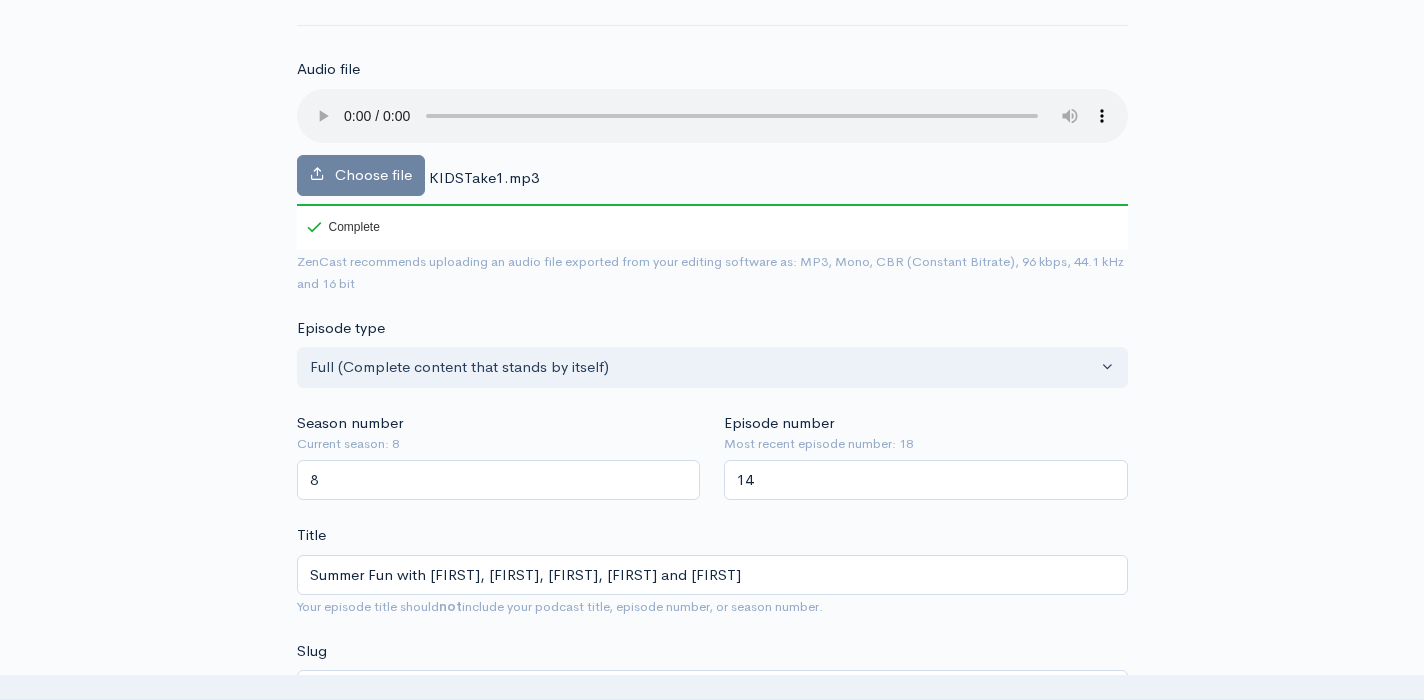 scroll, scrollTop: 199, scrollLeft: 0, axis: vertical 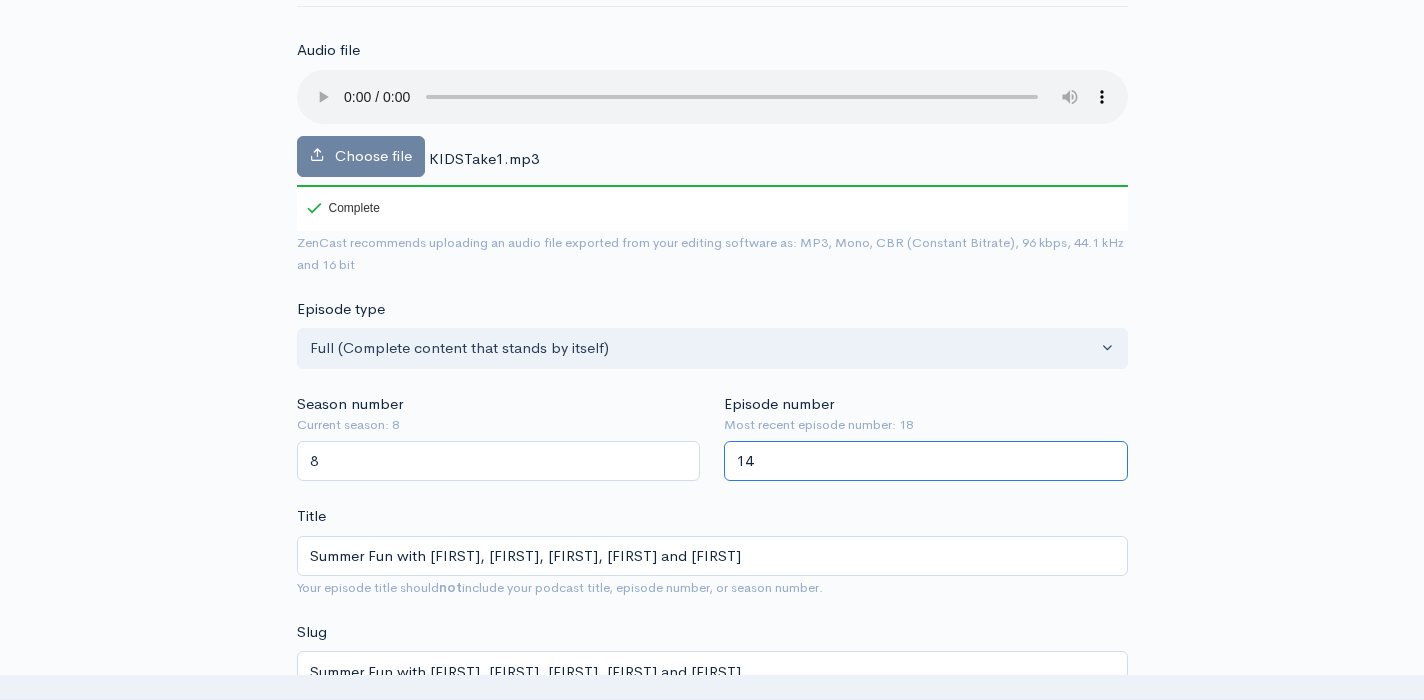 click on "14" at bounding box center [926, 461] 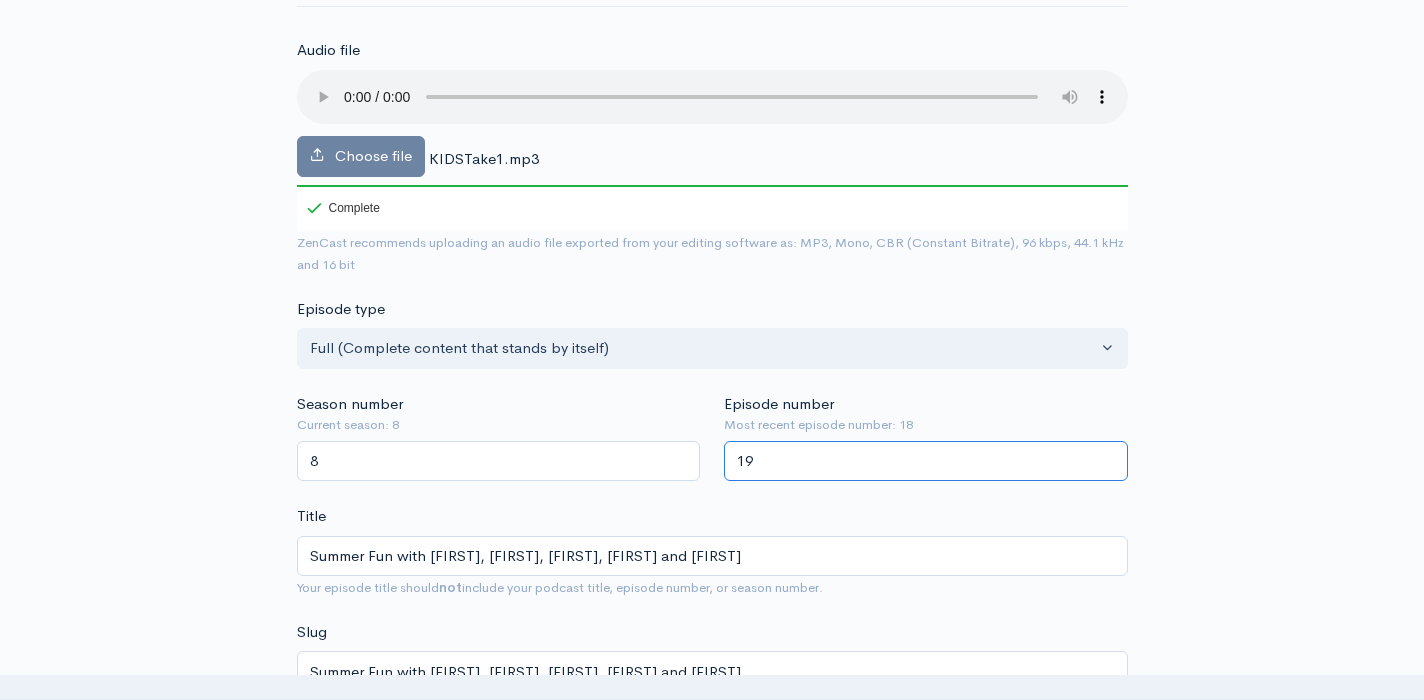 type on "19" 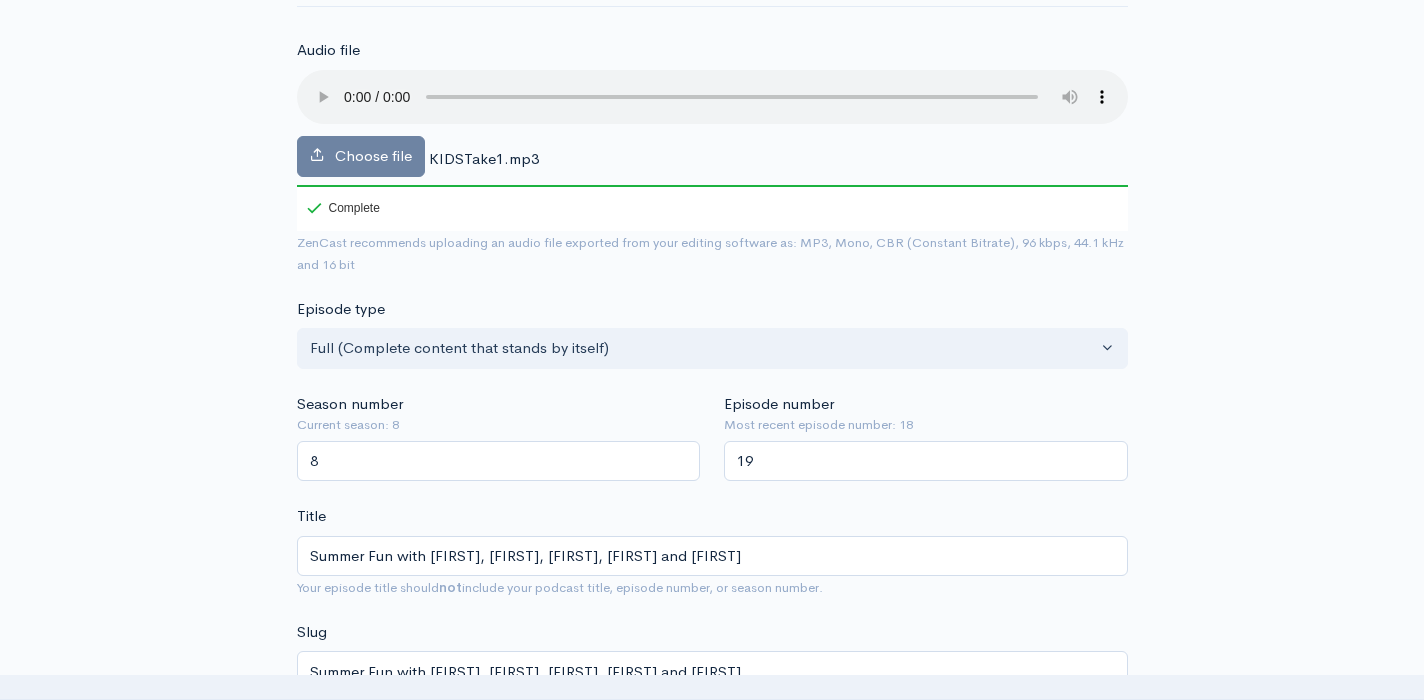 click on "Audio file       Choose file     KIDSTake1.mp3                 100   Complete   ZenCast recommends uploading an audio file exported from your editing
software as: MP3, Mono, CBR (Constant Bitrate), 96 kbps, 44.1 kHz and 16 bit   Episode type   Full (Complete content that stands by itself) Trailer (a short, promotional piece of content that represents a preview for a show) Bonus (extra content for a show (for example, behind the scenes information or interviews with the cast) Full (Complete content that stands by itself)     Season number   Current season: 8   8   Episode number   Most recent episode number: 18   19   Title   Summer Fun with Branslee, Hailee, Stana, Daniel and Cyprus   Your episode title should  not  include your podcast
title, episode number, or season number.   Slug   summer-fun-with-branslee-hailee-stana-daniel-and-cyprus   The slug will be used in the URL for the episode.     Subtitle       Publication date and time       July, 08 2025 05:00       Audience type     Public" at bounding box center [712, 1177] 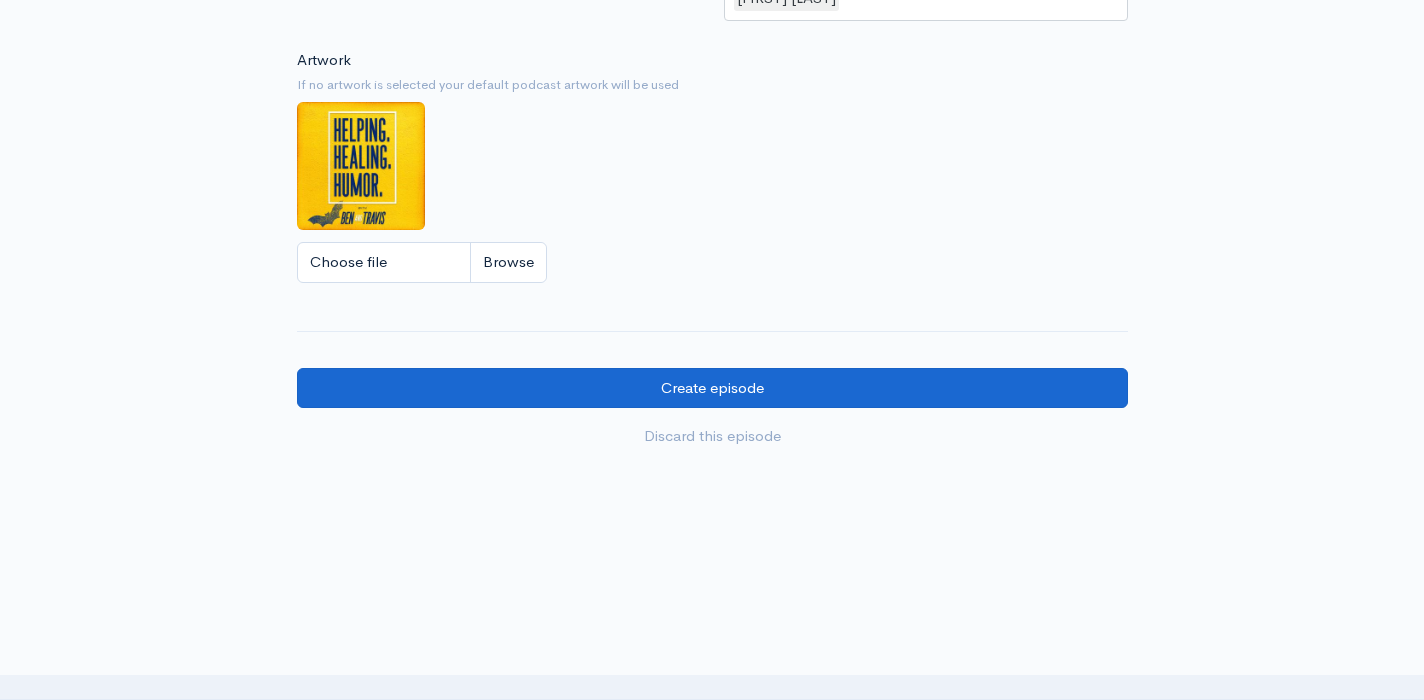 scroll, scrollTop: 2066, scrollLeft: 0, axis: vertical 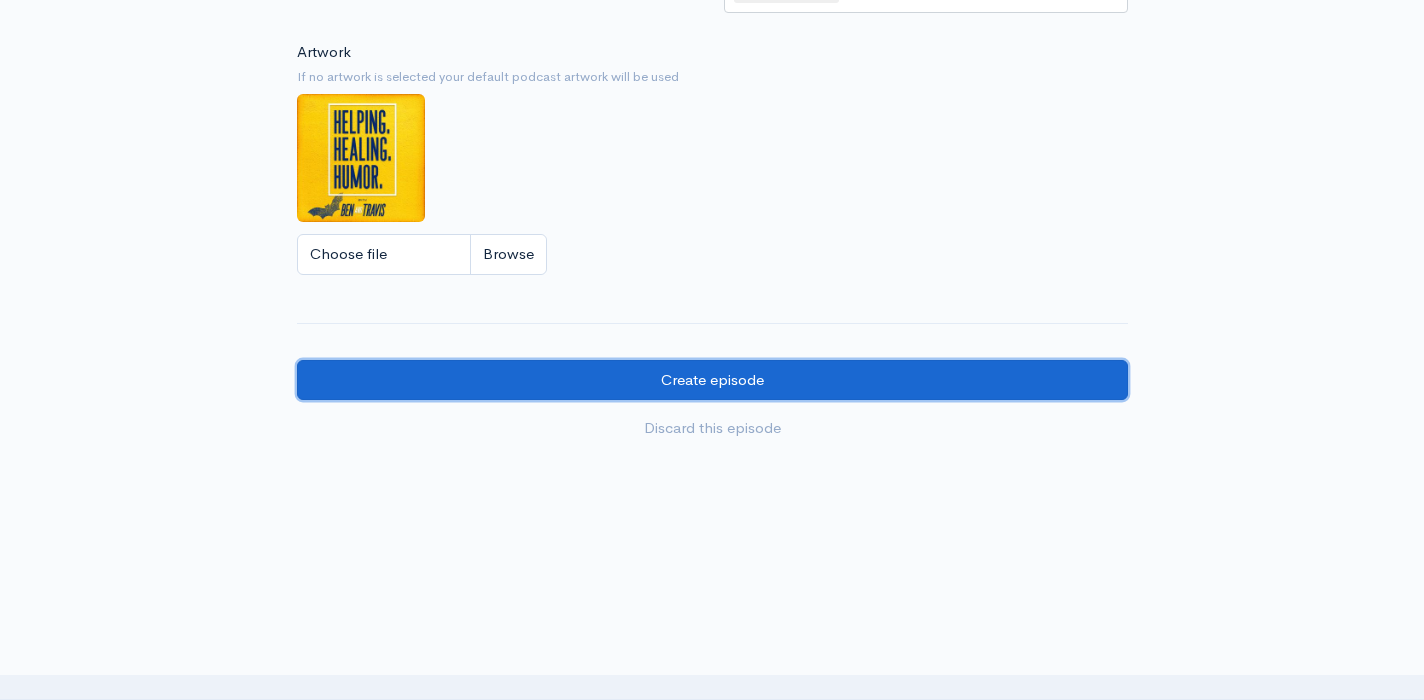 click on "Create episode" at bounding box center [712, 380] 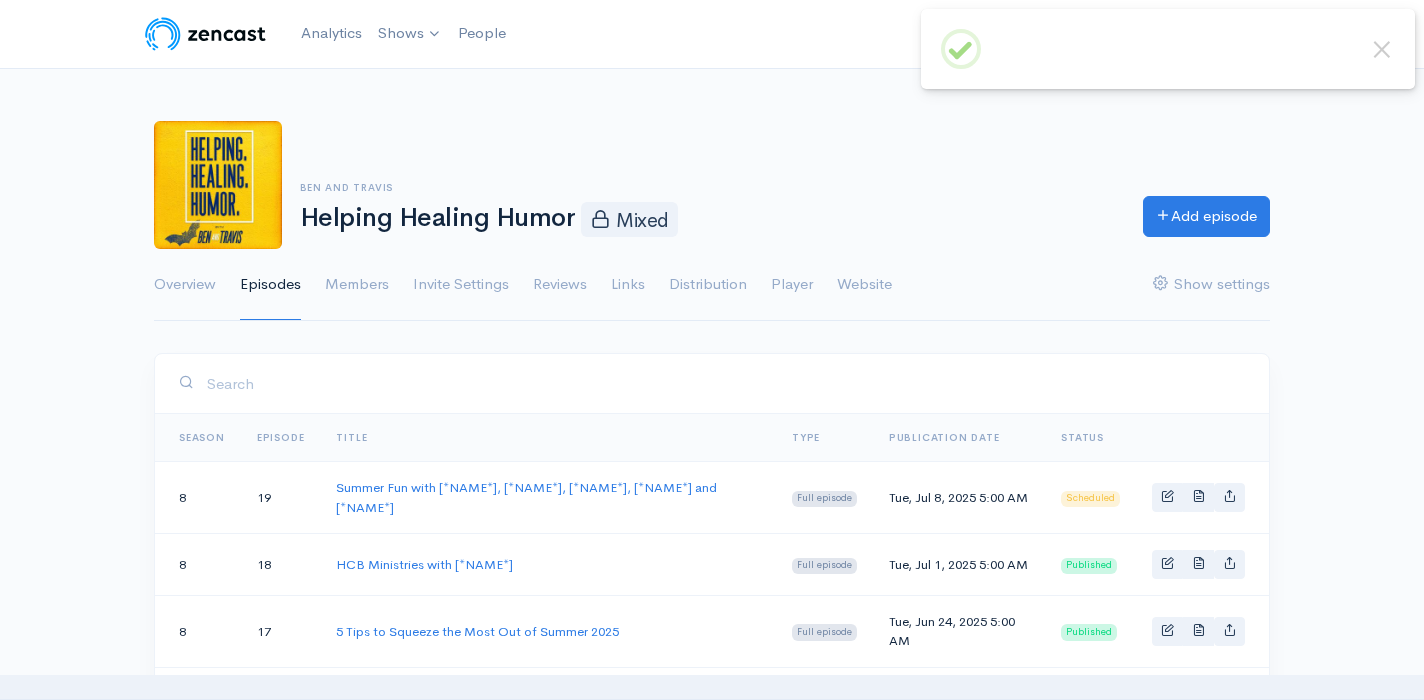 scroll, scrollTop: 0, scrollLeft: 0, axis: both 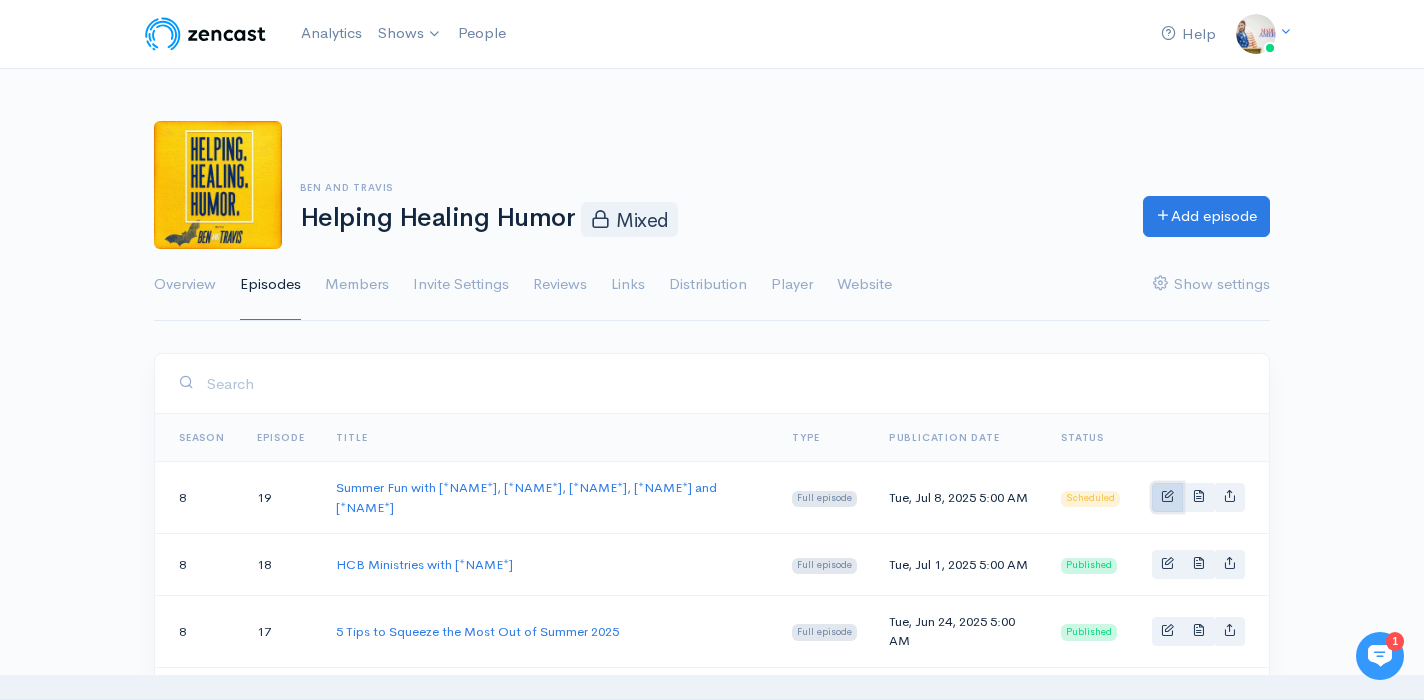 click at bounding box center [1167, 495] 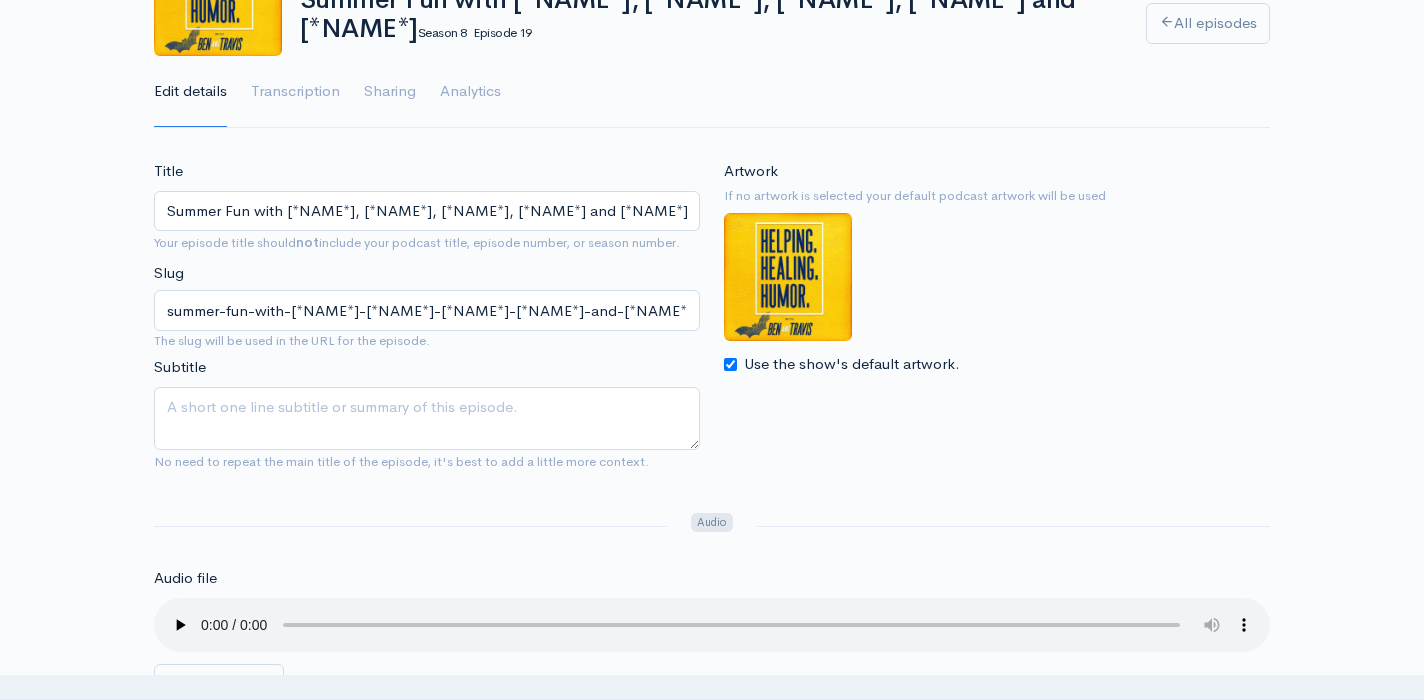 scroll, scrollTop: 185, scrollLeft: 0, axis: vertical 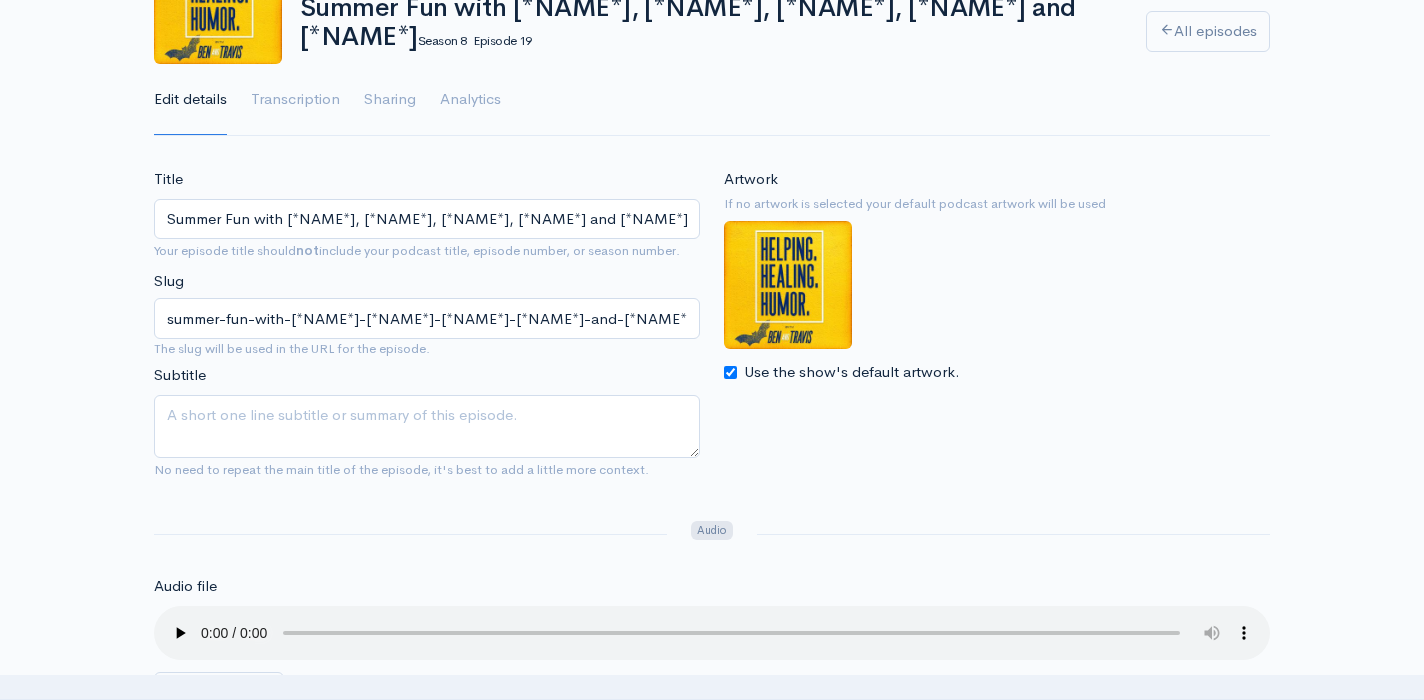 click on "Use the show's default artwork." at bounding box center [730, 372] 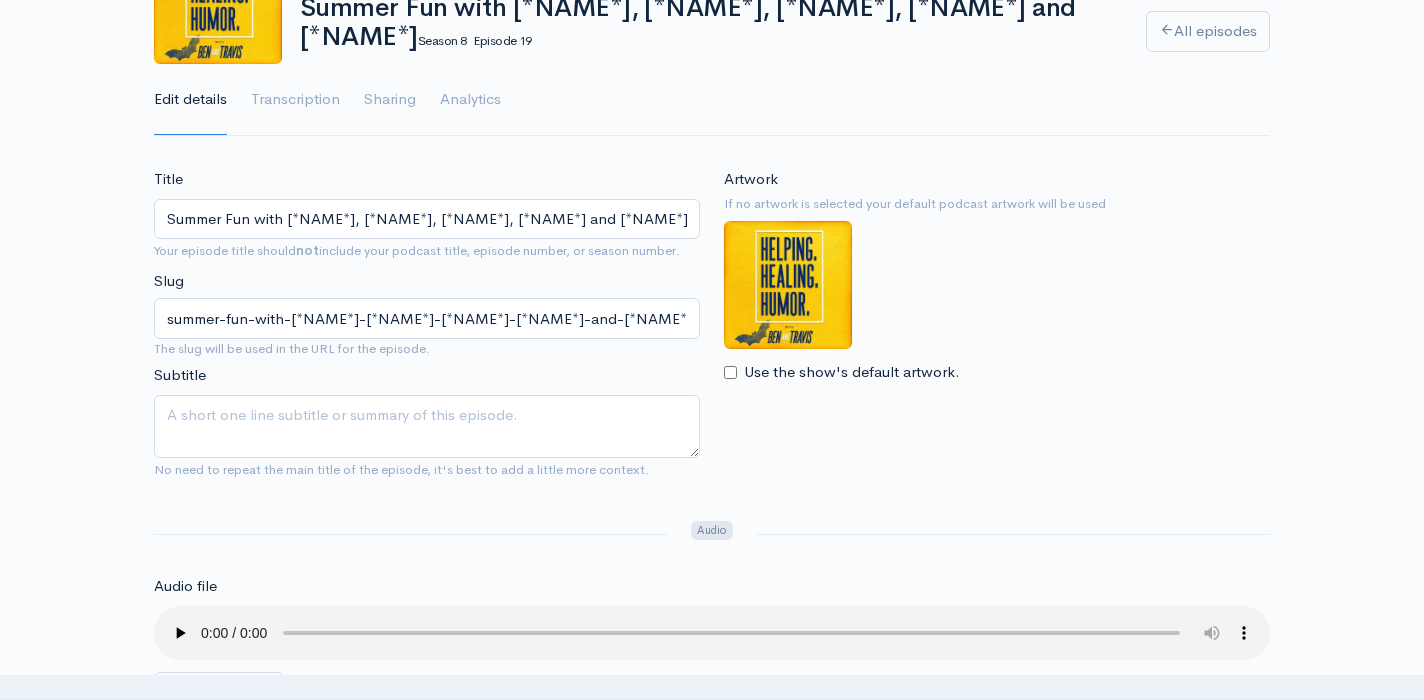 checkbox on "false" 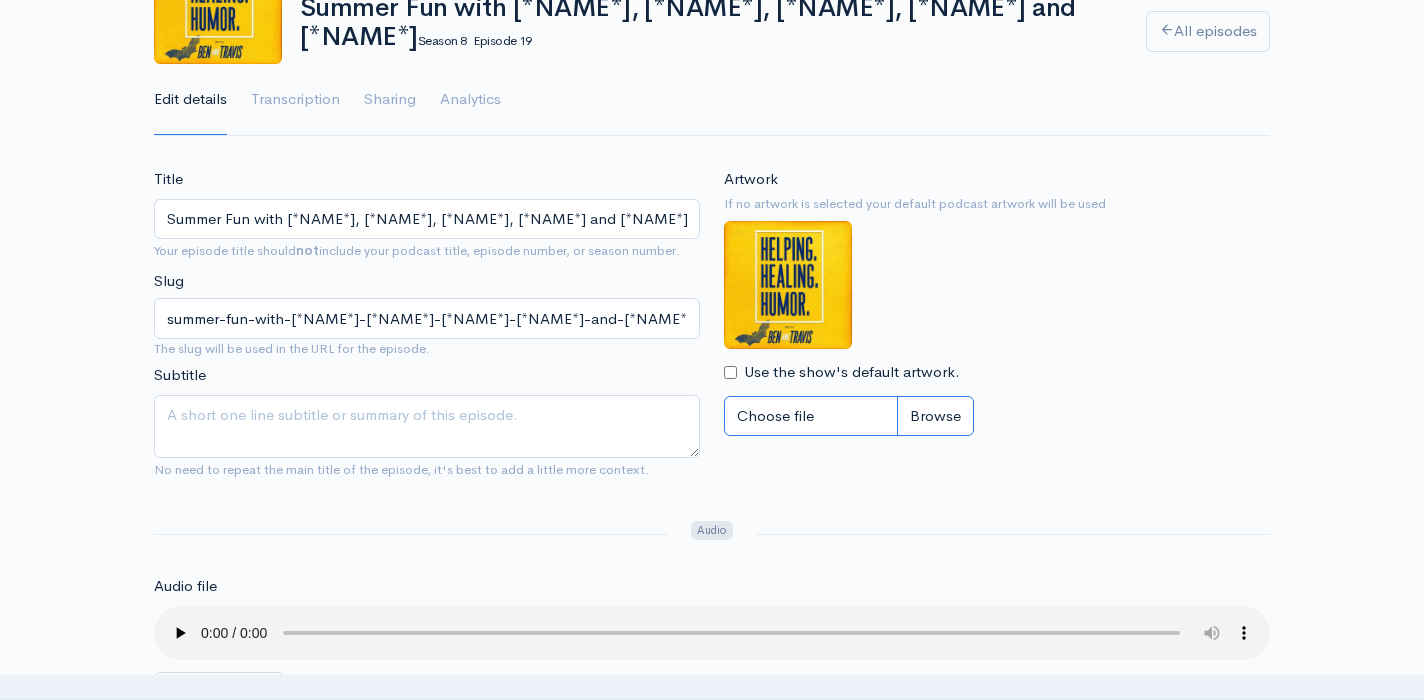 click on "Choose file" at bounding box center [849, 416] 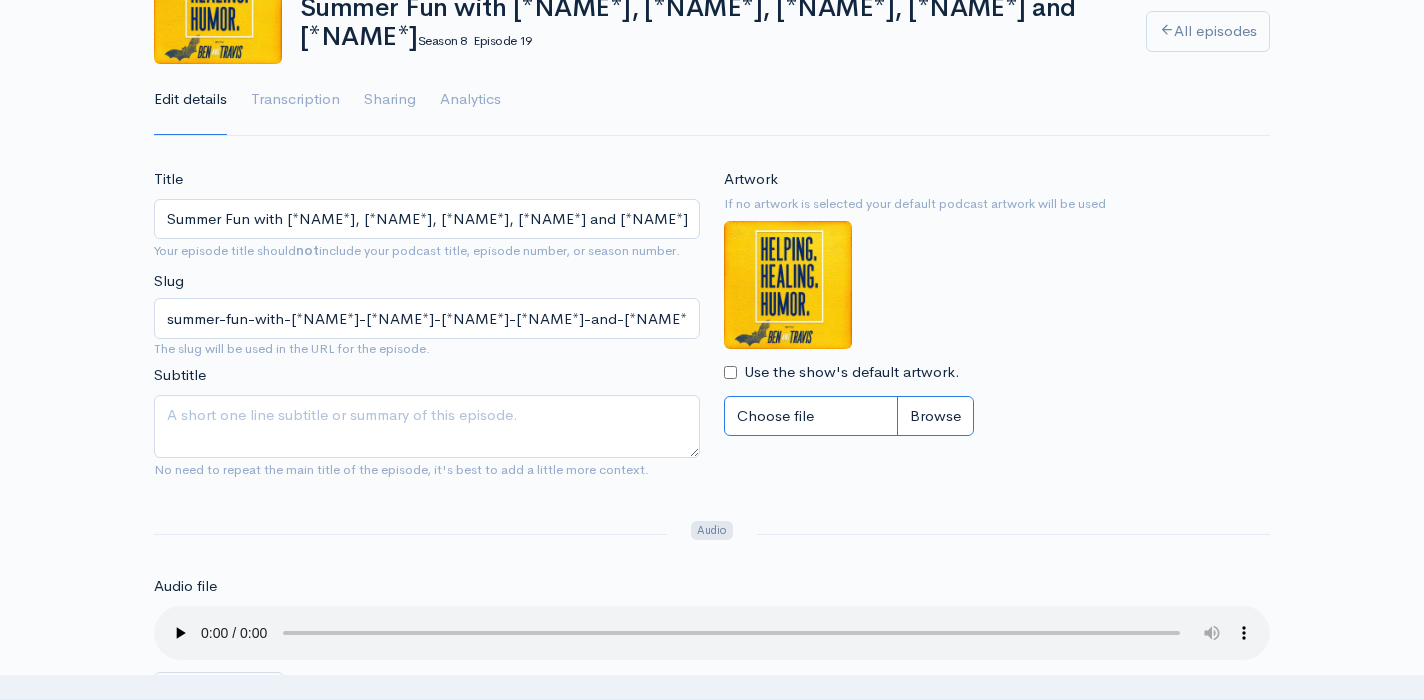 type on "C:\fakepath\Black Modern Talk Podcast Cover (2).png" 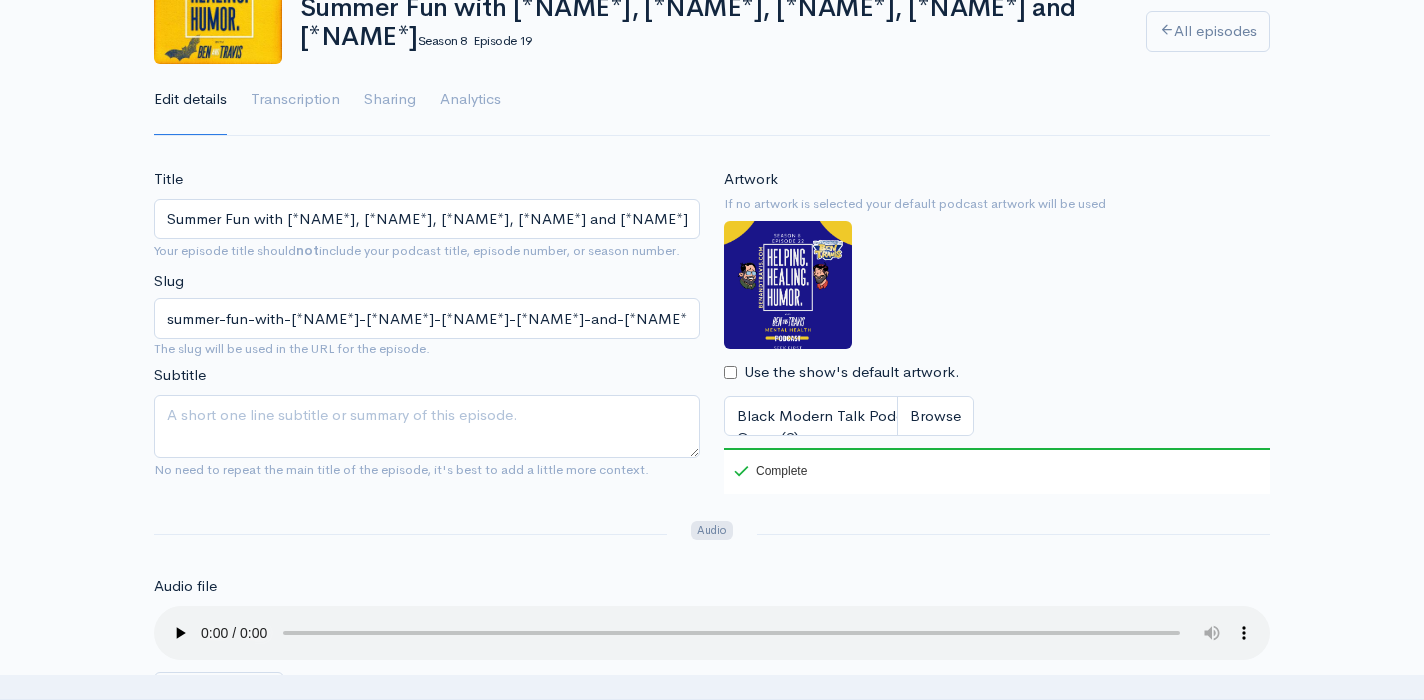 click on "Artwork
If no artwork is selected your default podcast artwork will be used
Use the show's default artwork.     Black Modern Talk Podcast Cover (2).png   100   Complete" at bounding box center (997, 331) 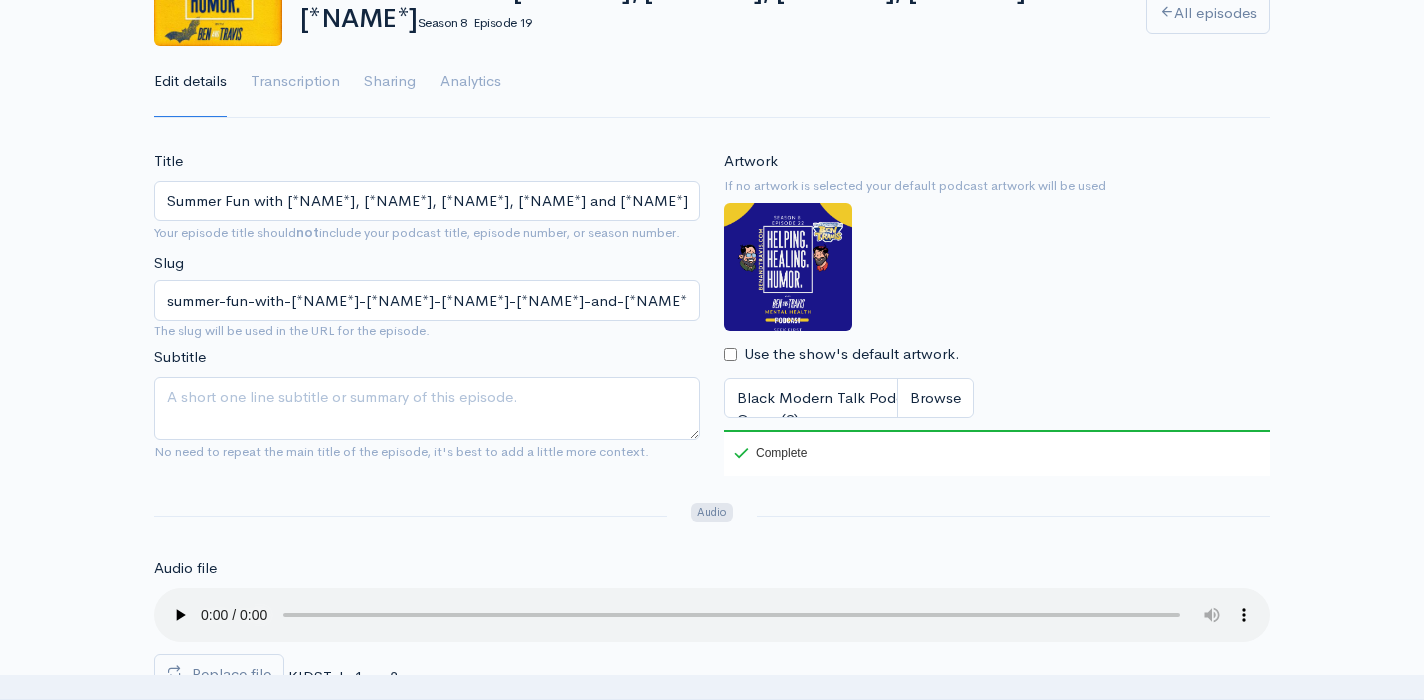scroll, scrollTop: 205, scrollLeft: 0, axis: vertical 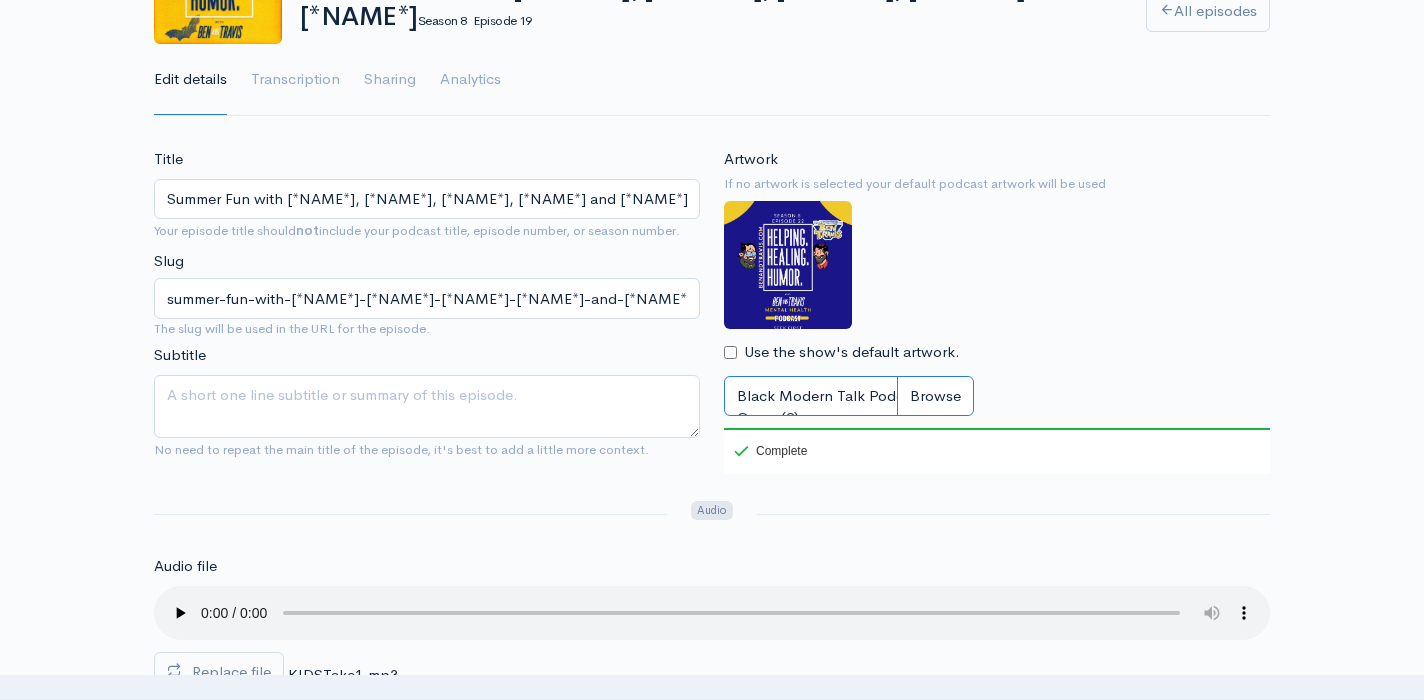 click on "Black Modern Talk Podcast Cover (2).png" at bounding box center (849, 396) 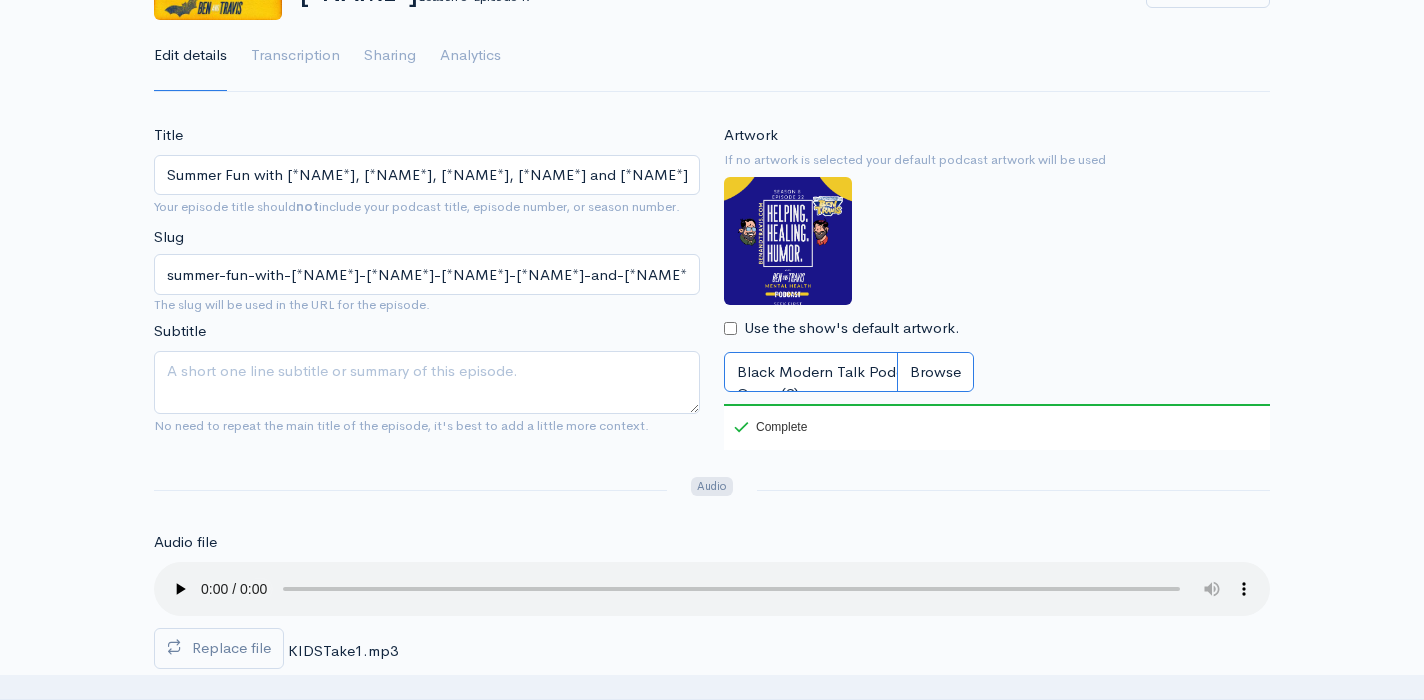 scroll, scrollTop: 231, scrollLeft: 0, axis: vertical 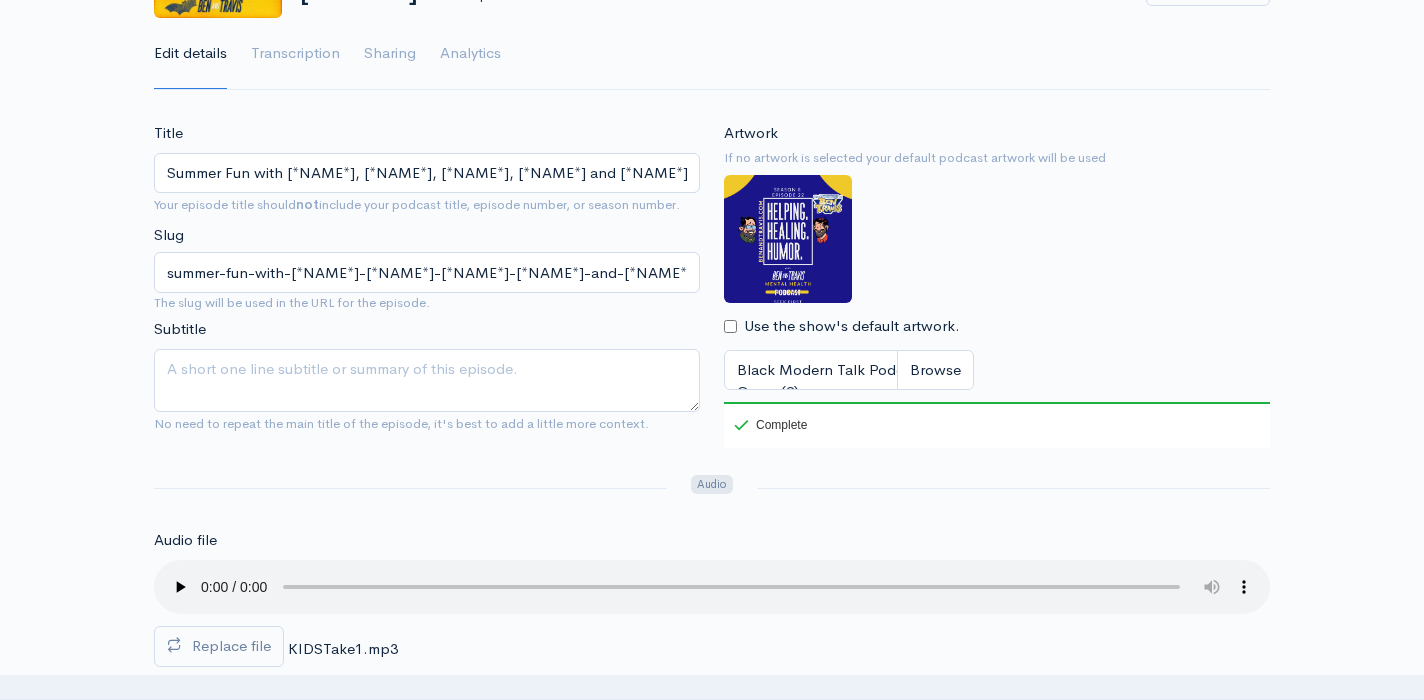 click on "Use the show's default artwork." at bounding box center [730, 326] 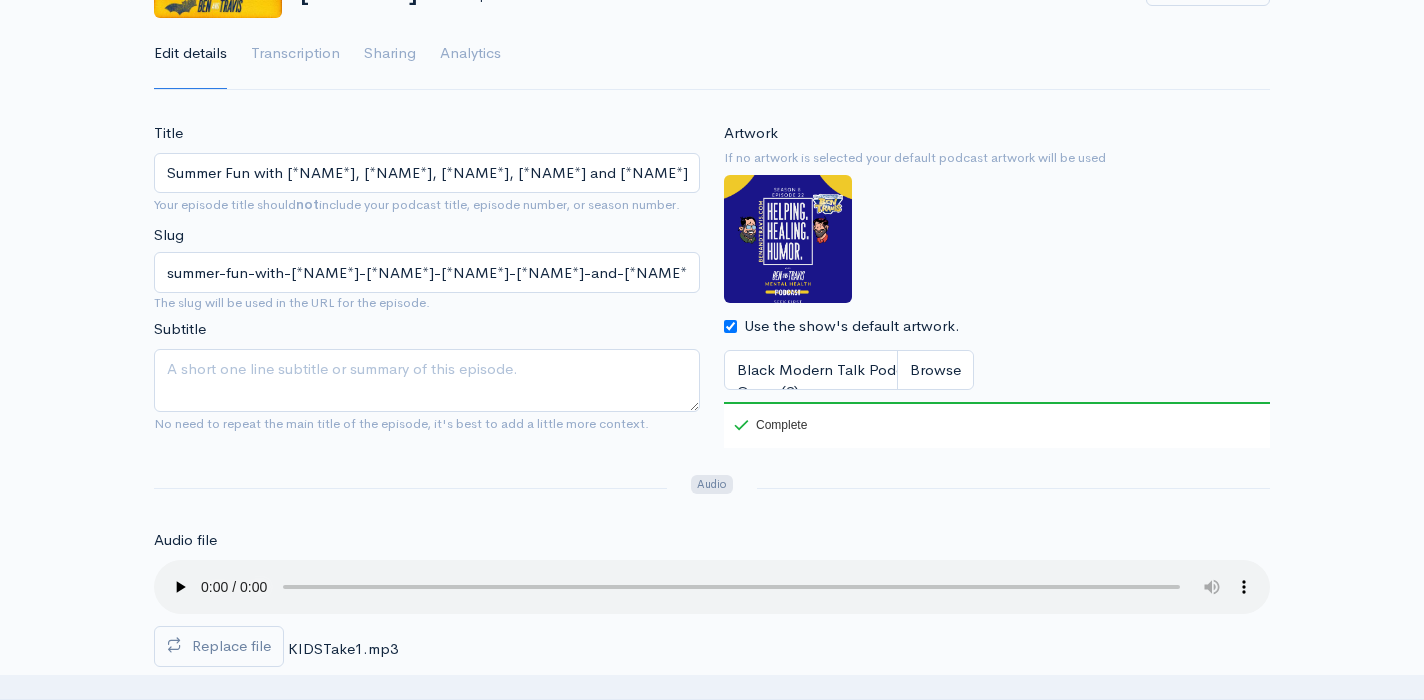 checkbox on "true" 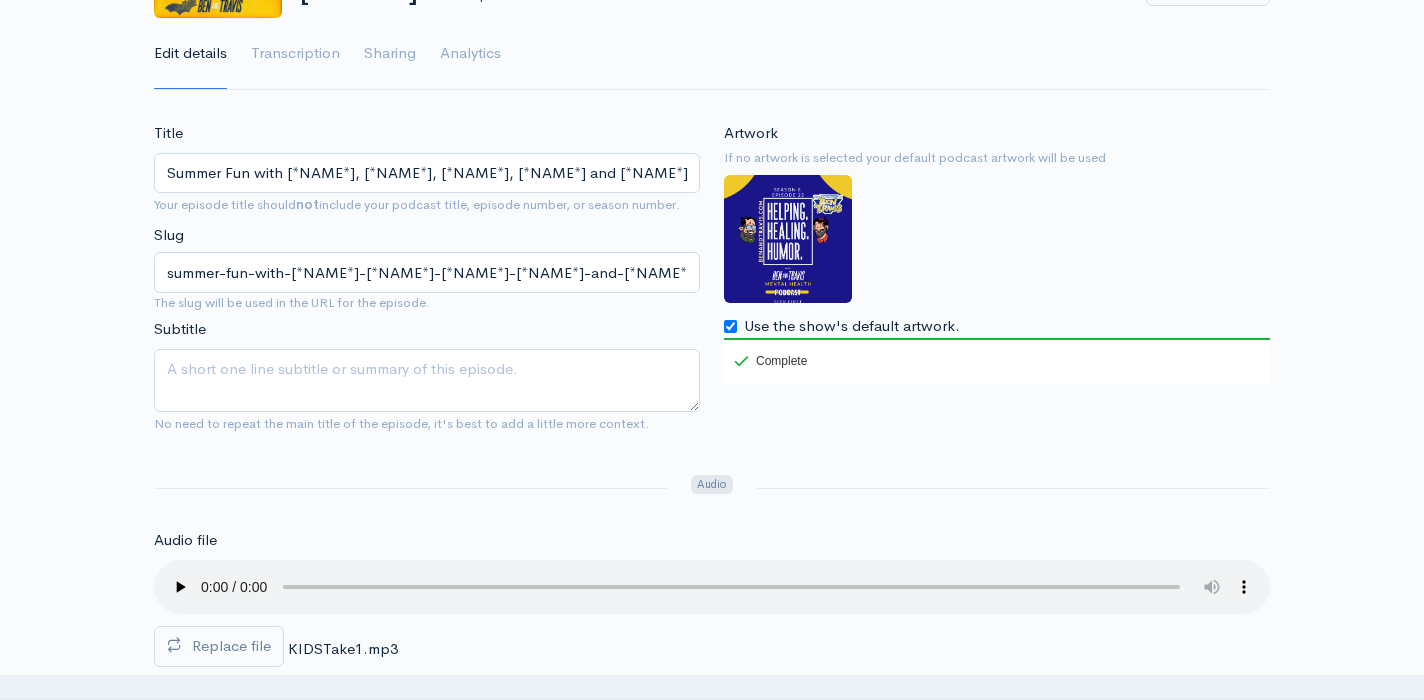 click on "Artwork
If no artwork is selected your default podcast artwork will be used
Use the show's default artwork.     100   Complete" at bounding box center (997, 285) 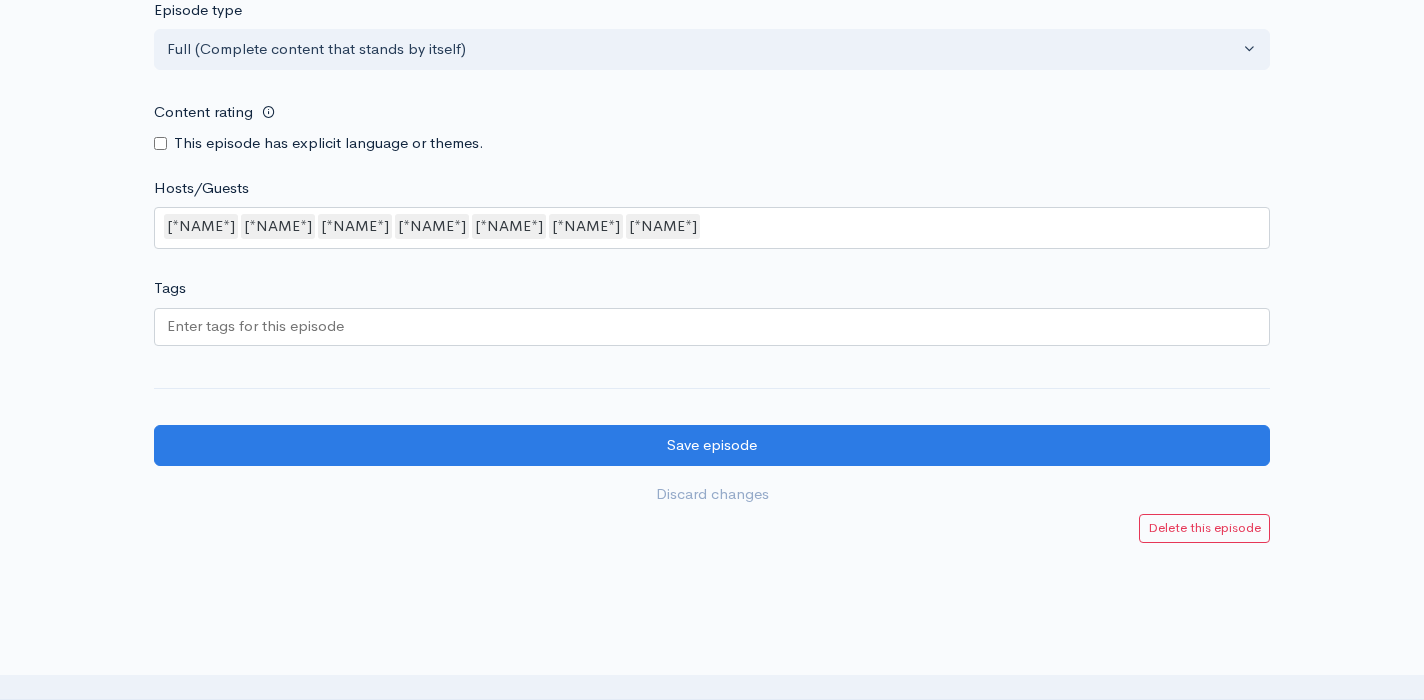scroll, scrollTop: 2005, scrollLeft: 0, axis: vertical 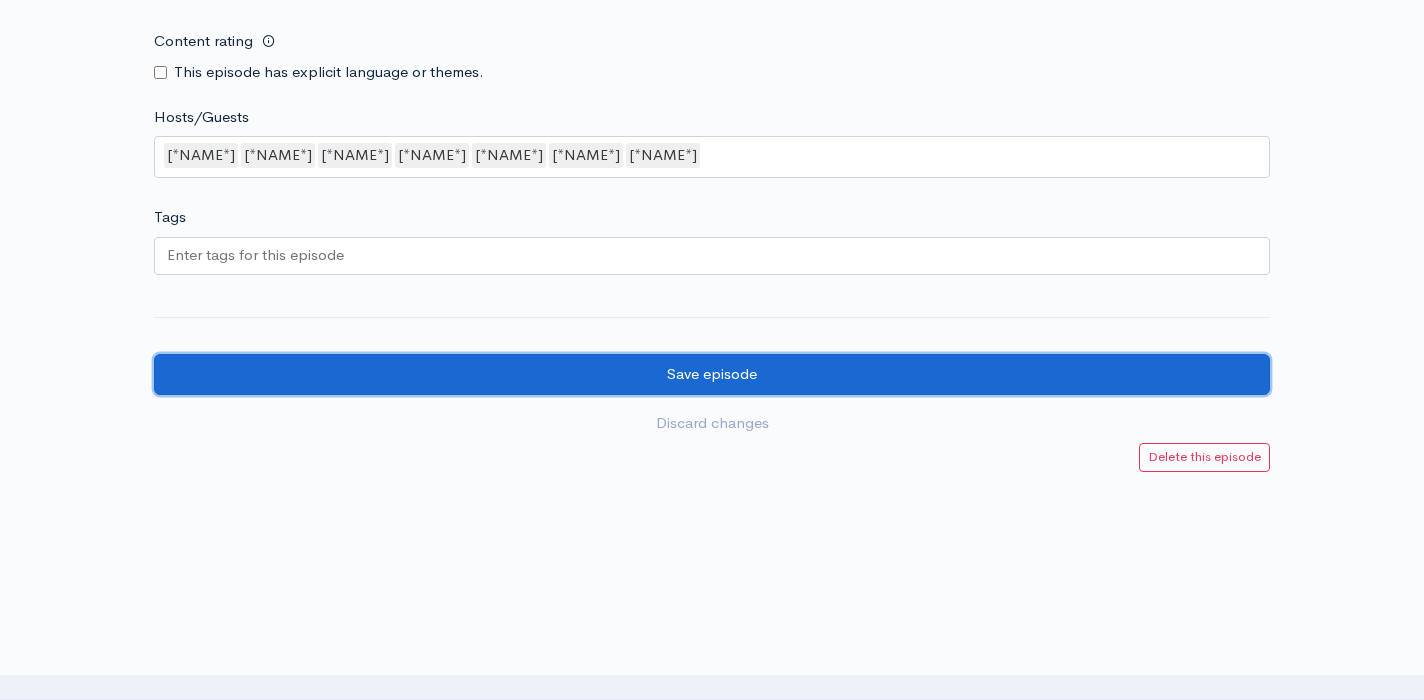 click on "Save episode" at bounding box center (712, 374) 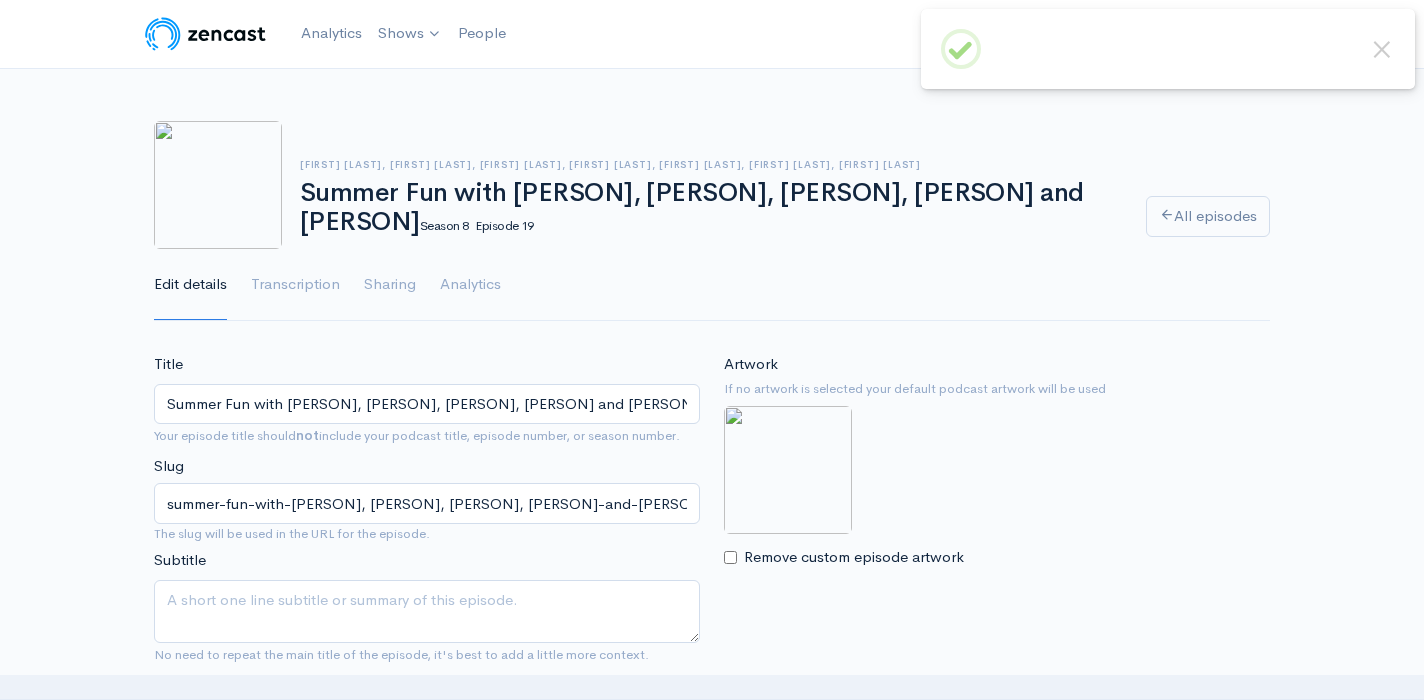 scroll, scrollTop: 0, scrollLeft: 0, axis: both 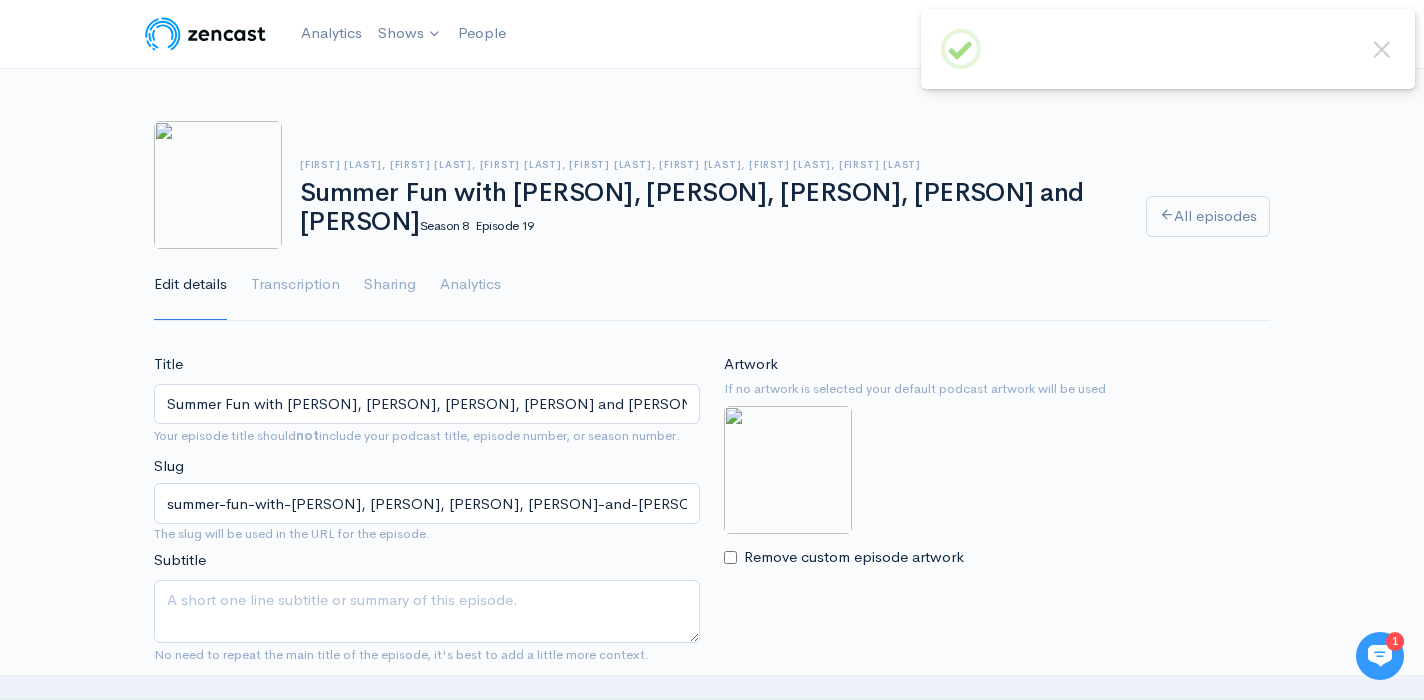 click on "Remove custom episode artwork" at bounding box center (730, 557) 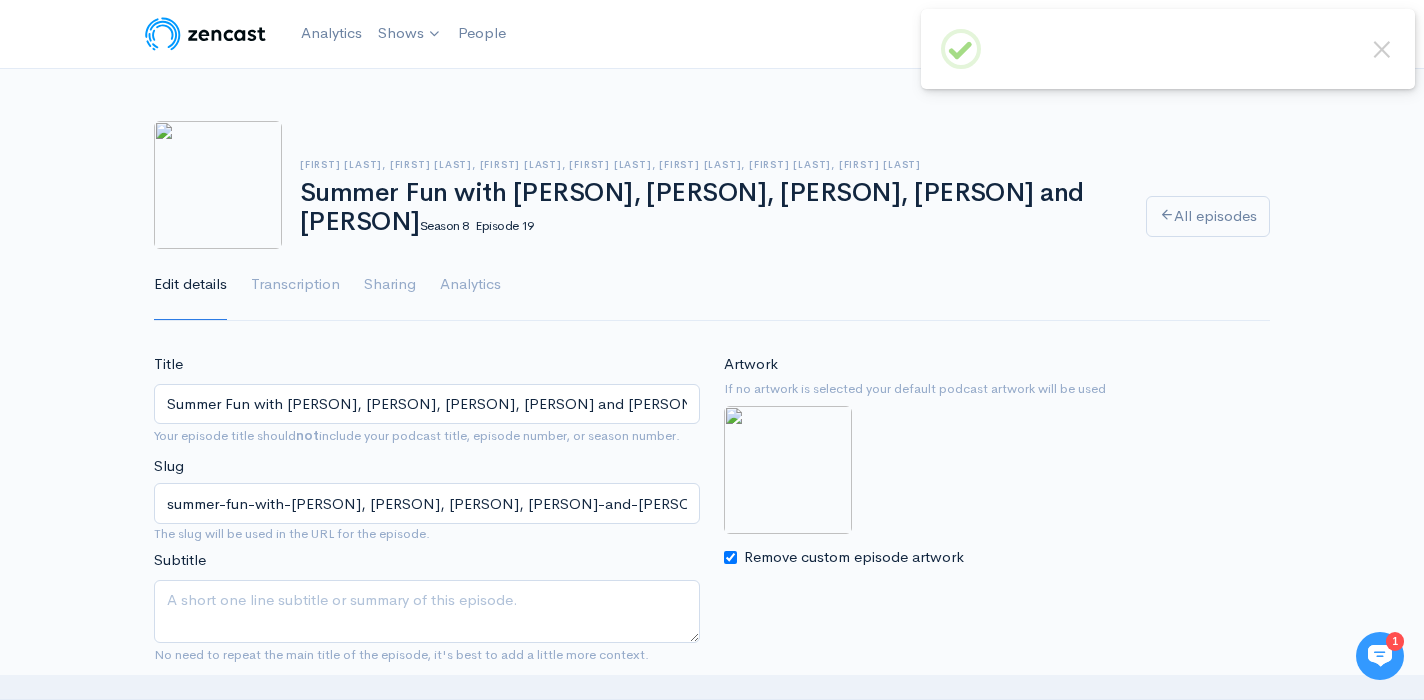 checkbox on "true" 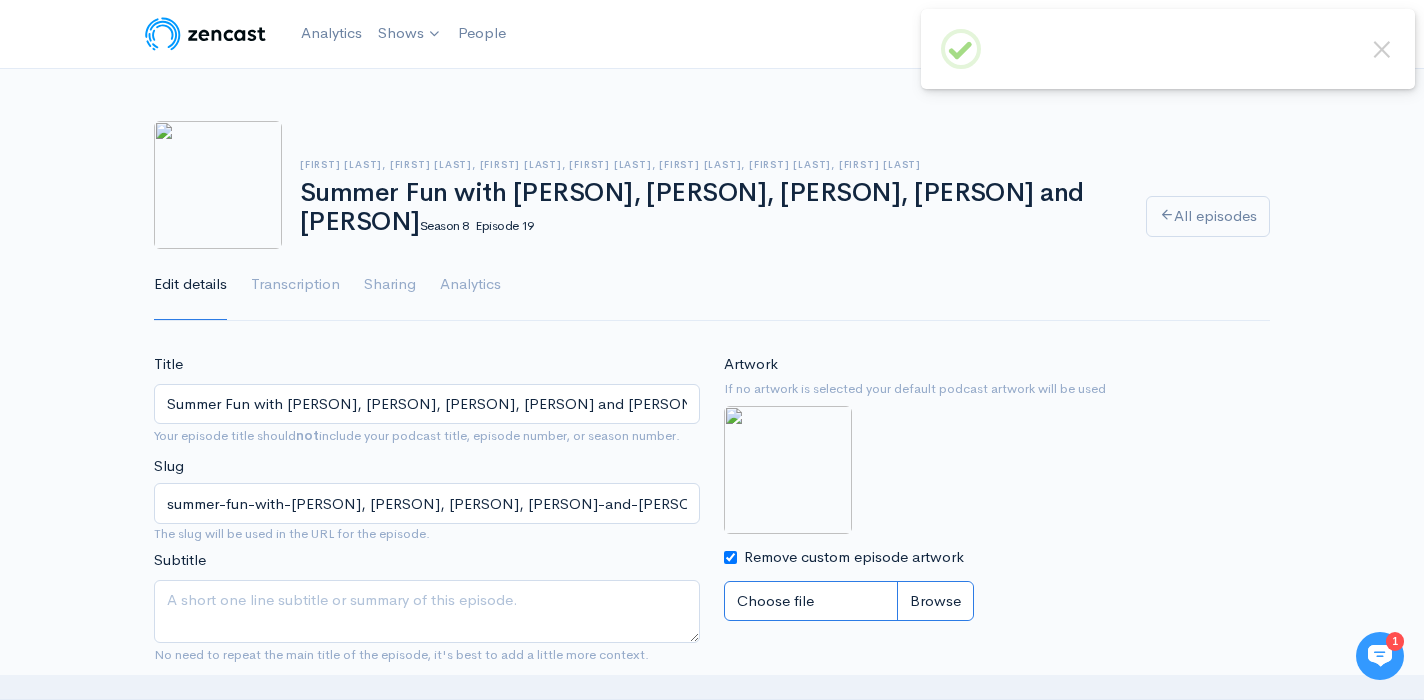 click on "Choose file" at bounding box center (849, 601) 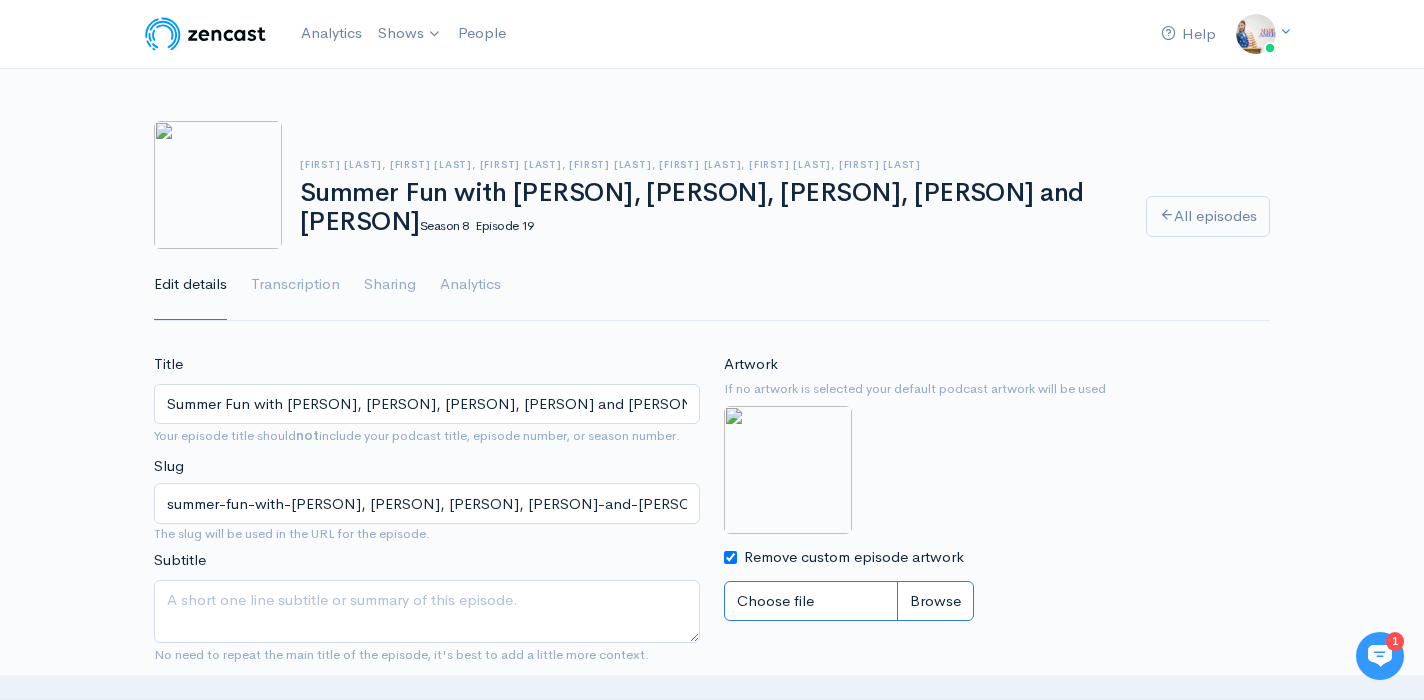 type on "C:\fakepath\Black Modern Talk Podcast Cover (2).png" 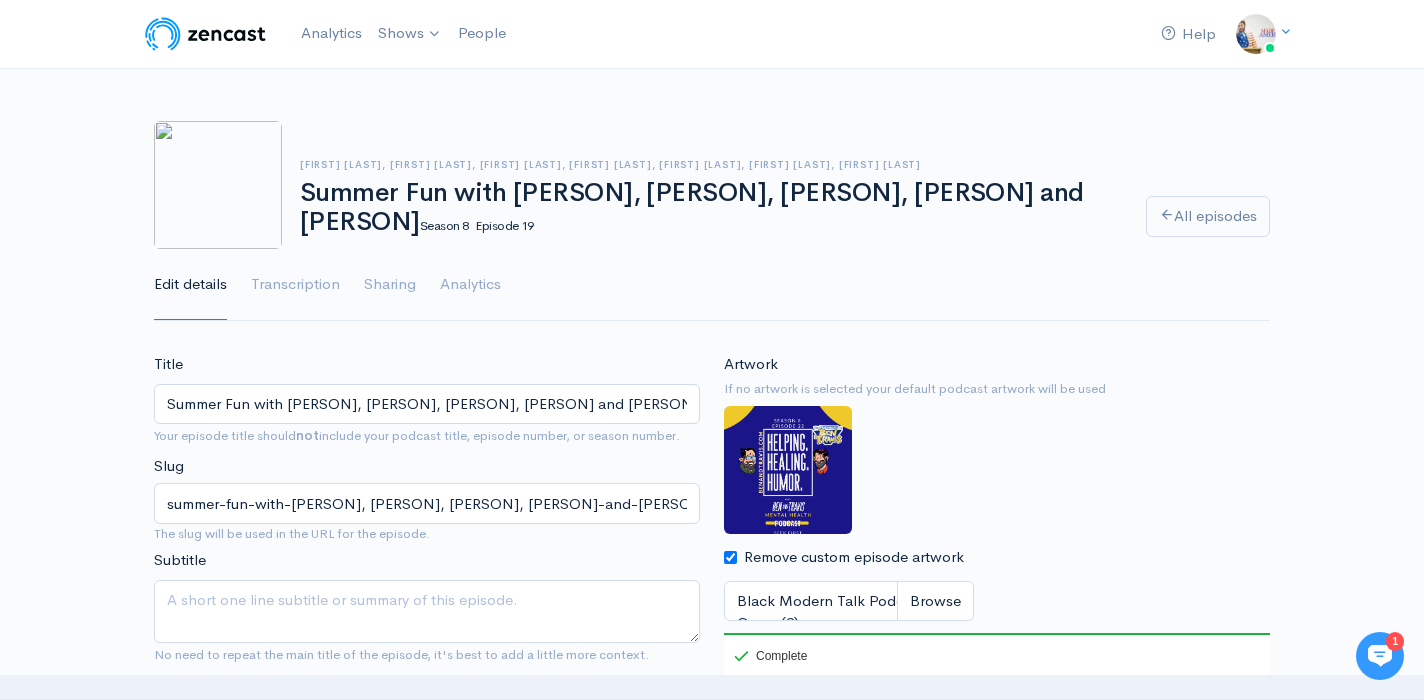 click on "Remove custom episode artwork" at bounding box center [730, 557] 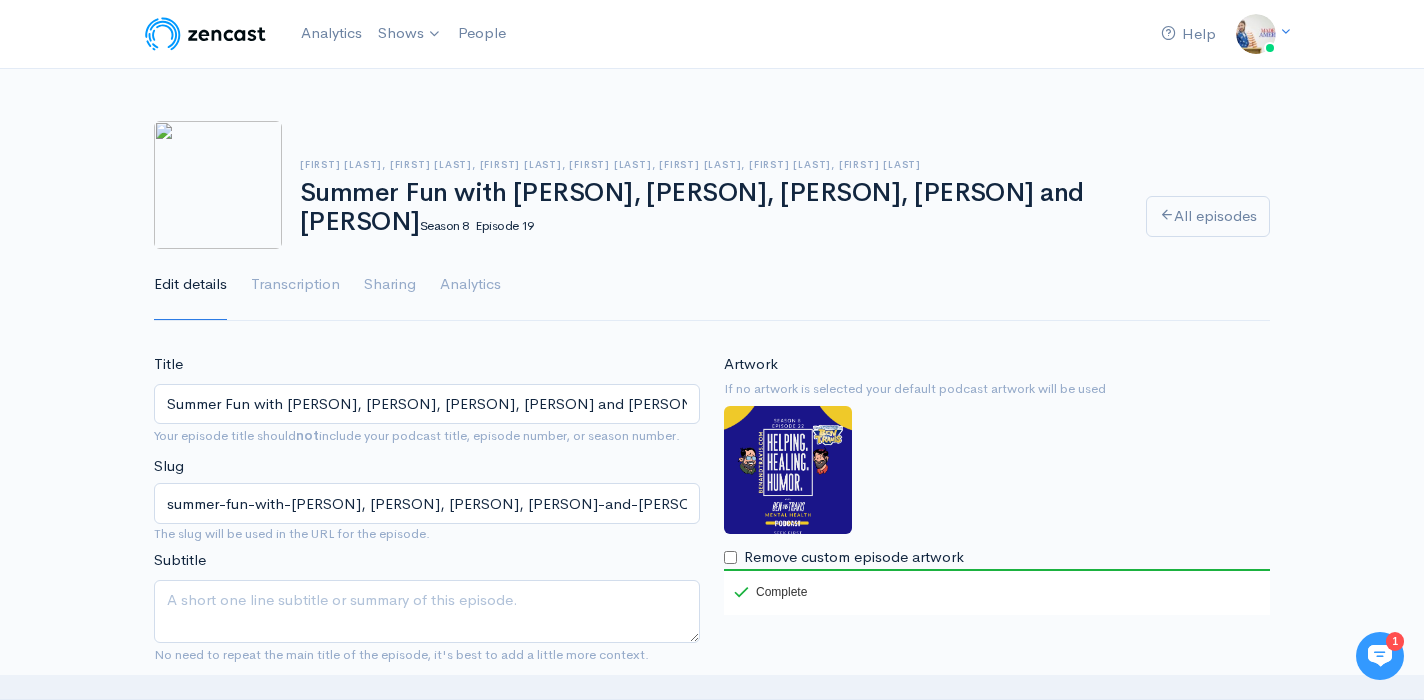 click on "Remove custom episode artwork" at bounding box center [730, 557] 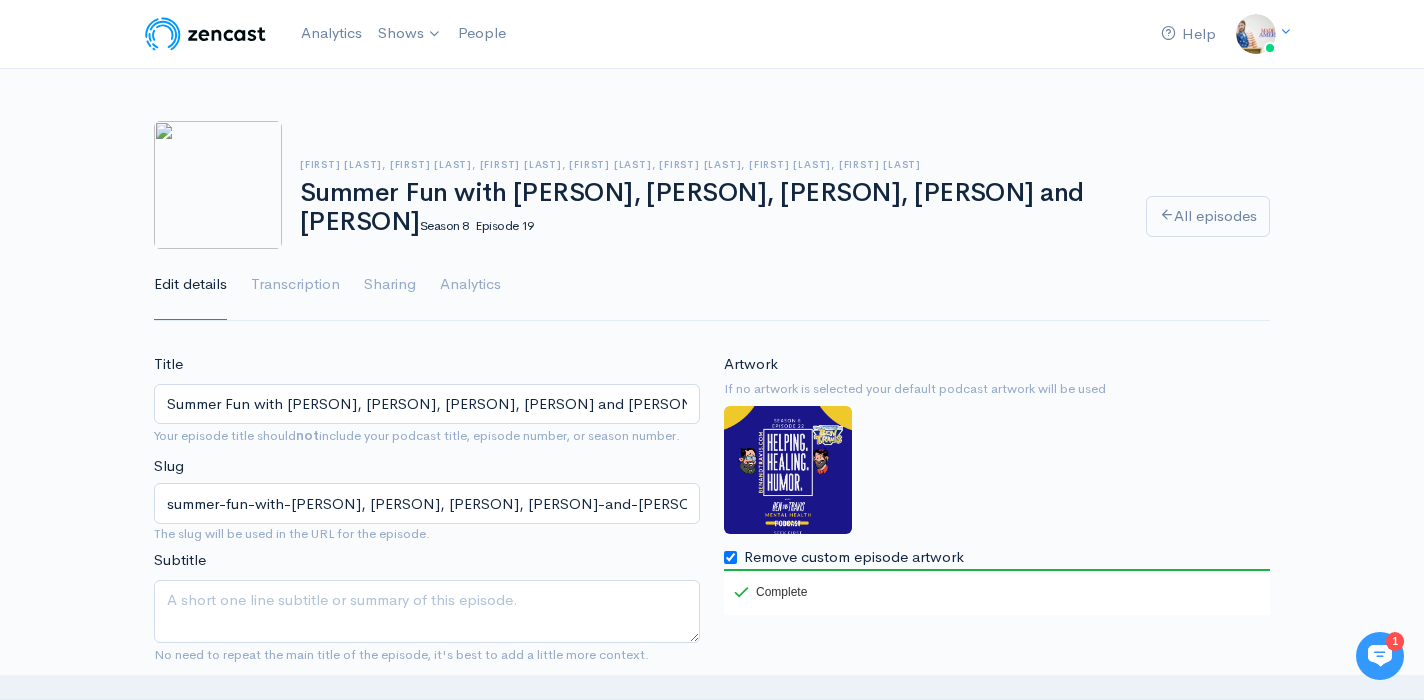 checkbox on "true" 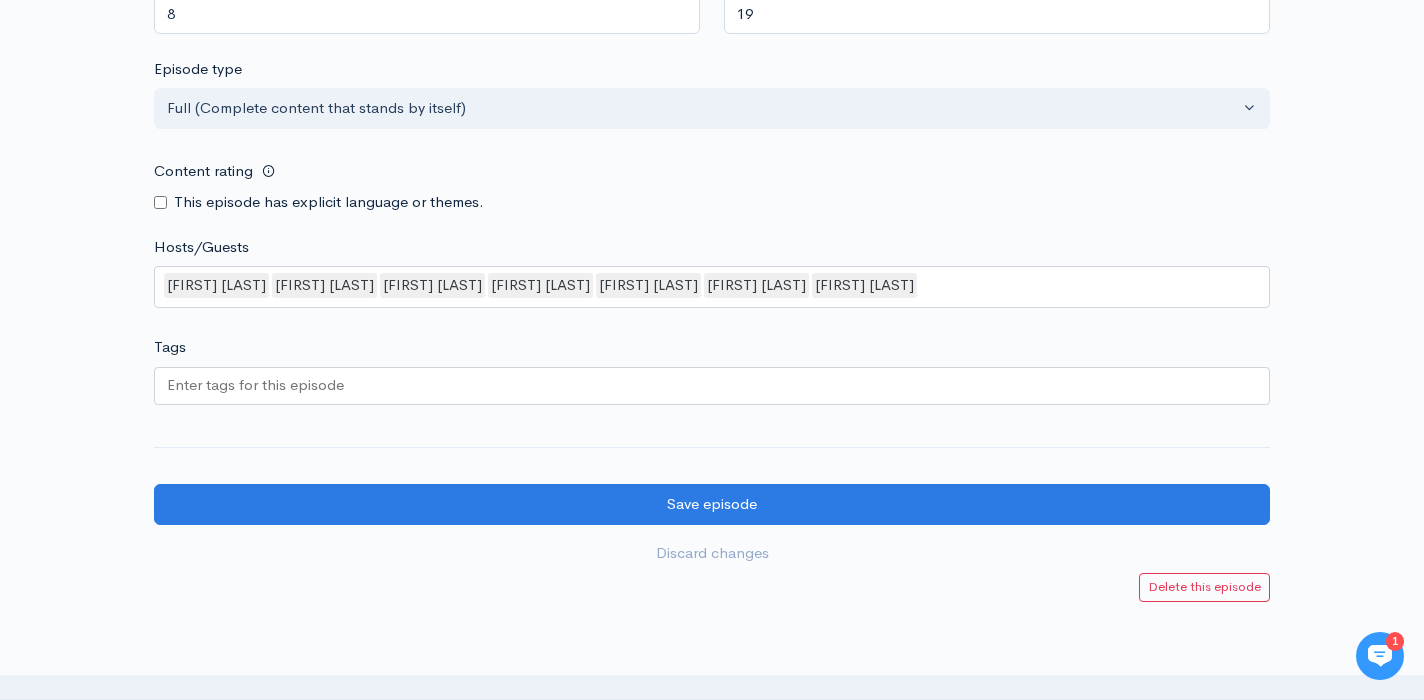 scroll, scrollTop: 2037, scrollLeft: 0, axis: vertical 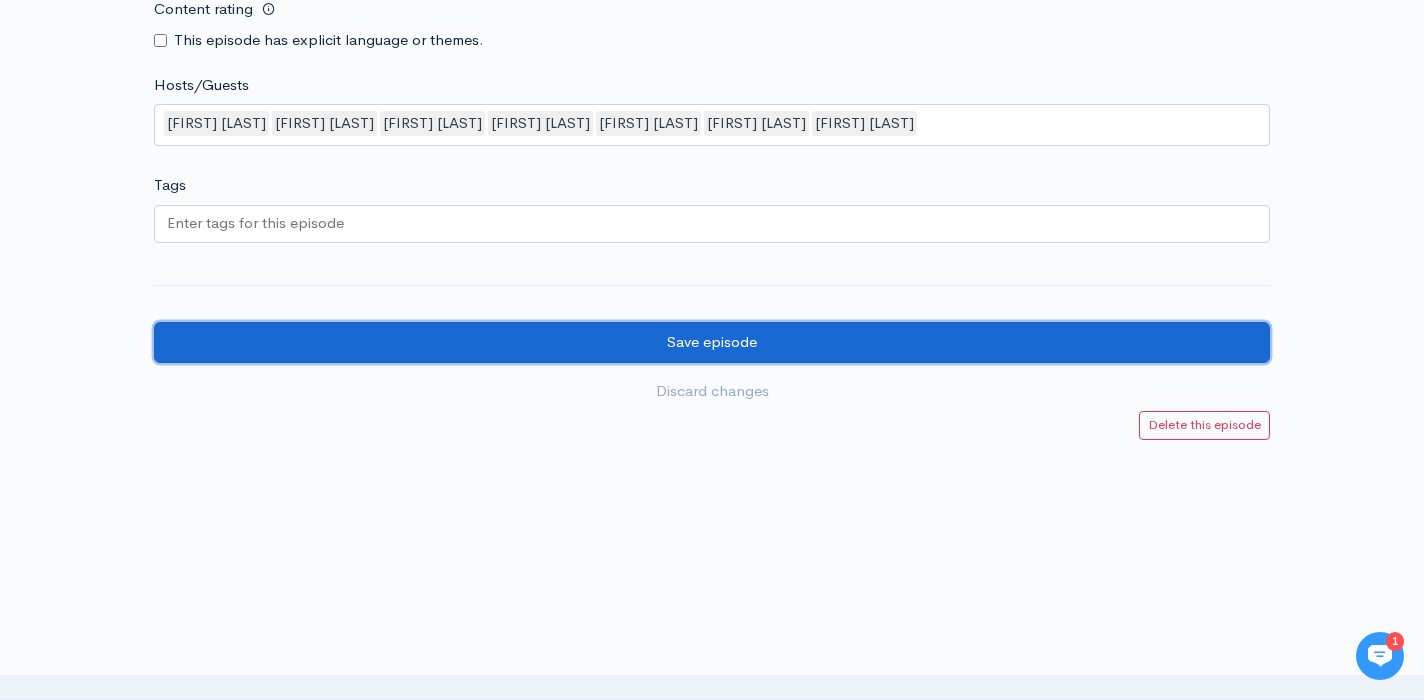 click on "Save episode" at bounding box center [712, 342] 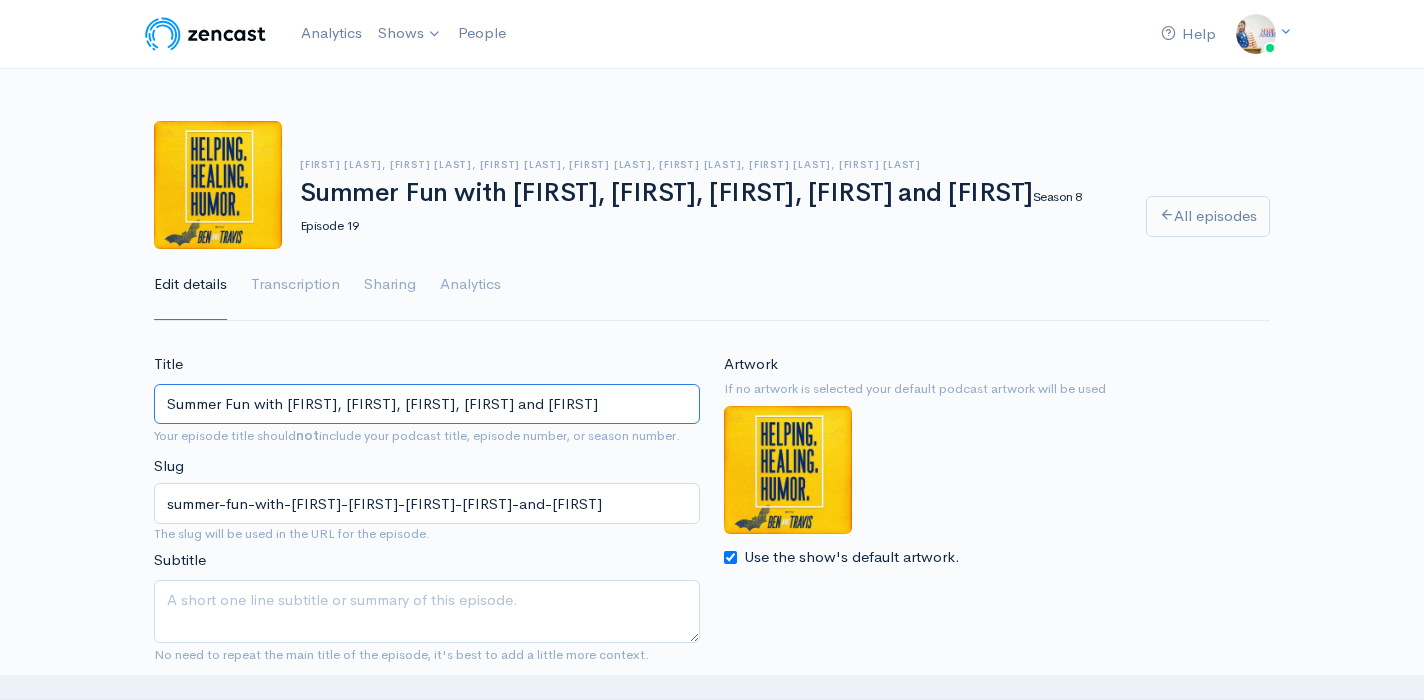 scroll, scrollTop: 0, scrollLeft: 0, axis: both 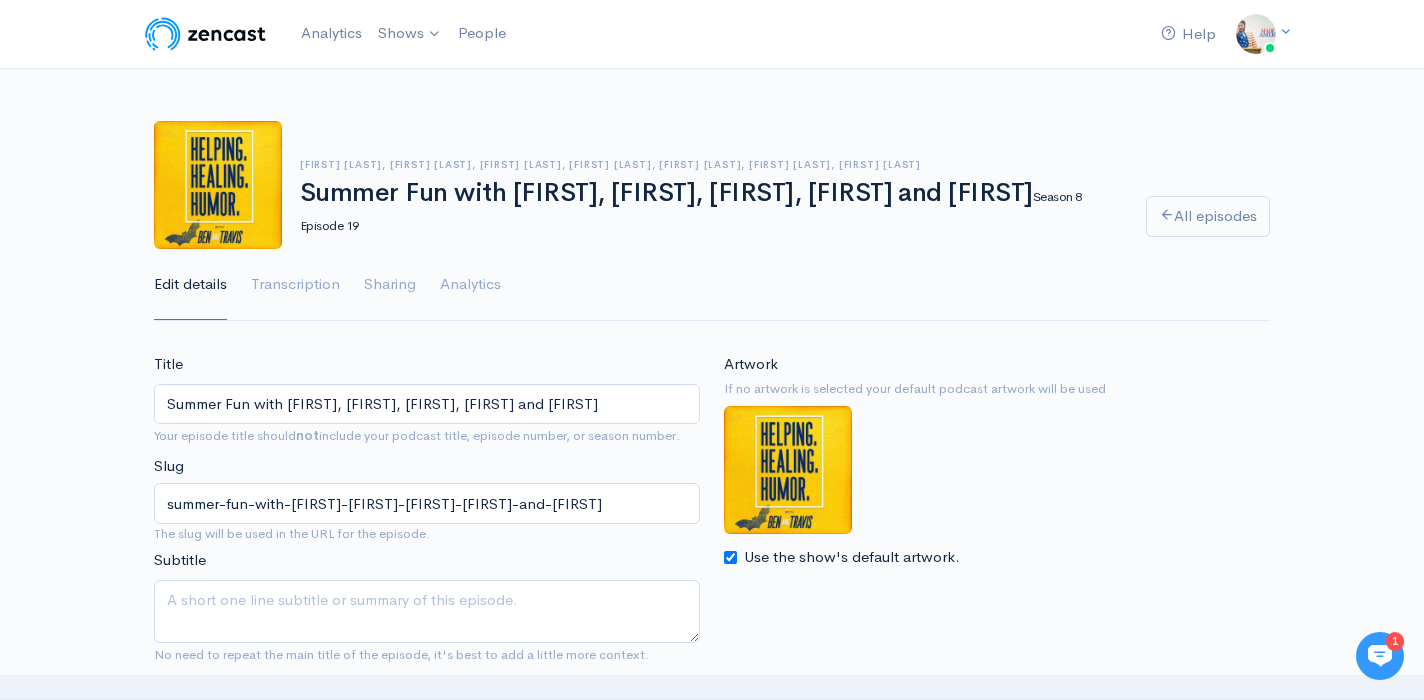 click on "Use the show's default artwork." at bounding box center (730, 557) 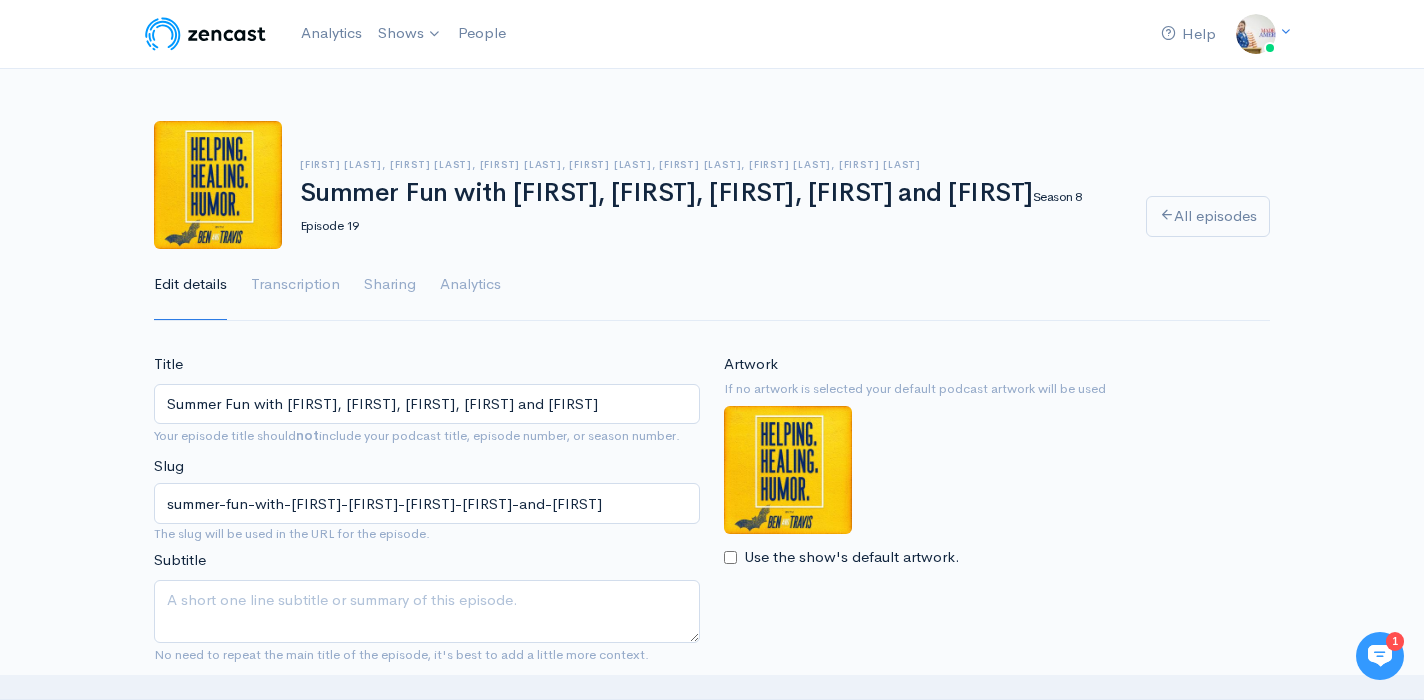 checkbox on "false" 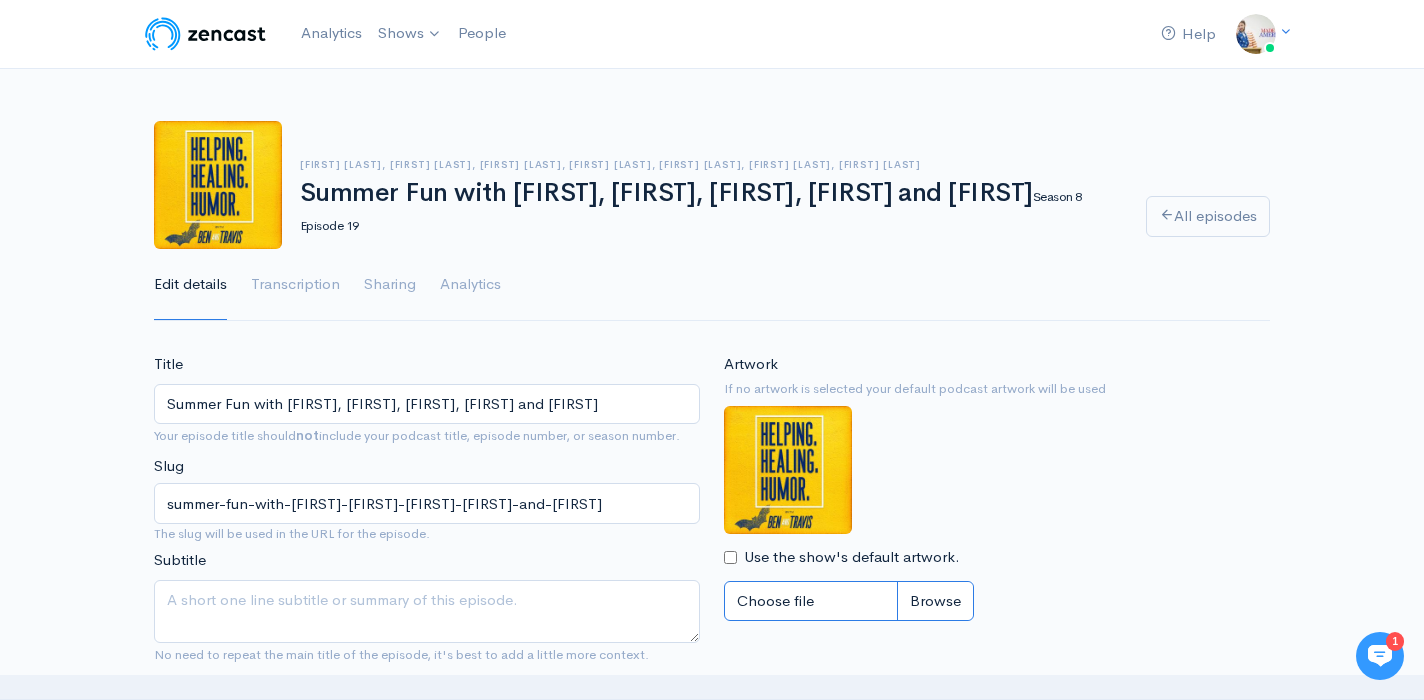 click on "Choose file" at bounding box center (849, 601) 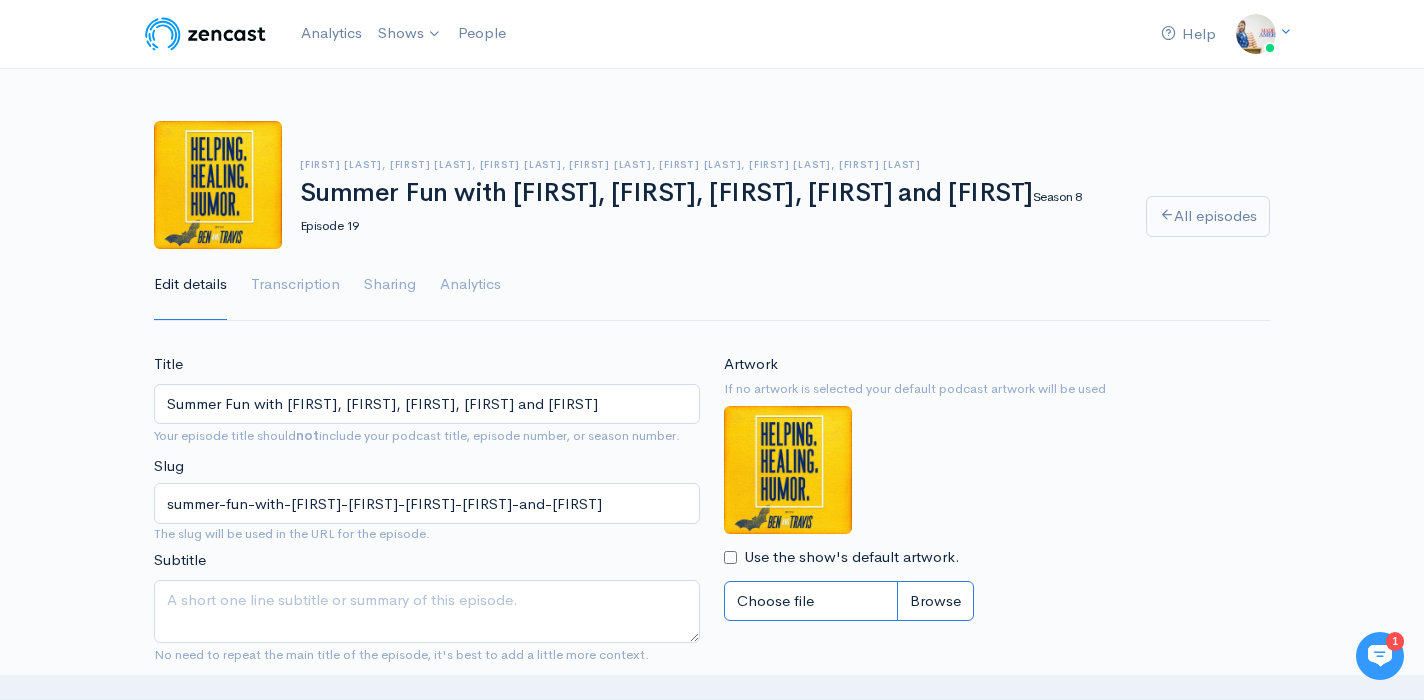 type on "C:\fakepath\Black Modern Talk Podcast Cover (2).png" 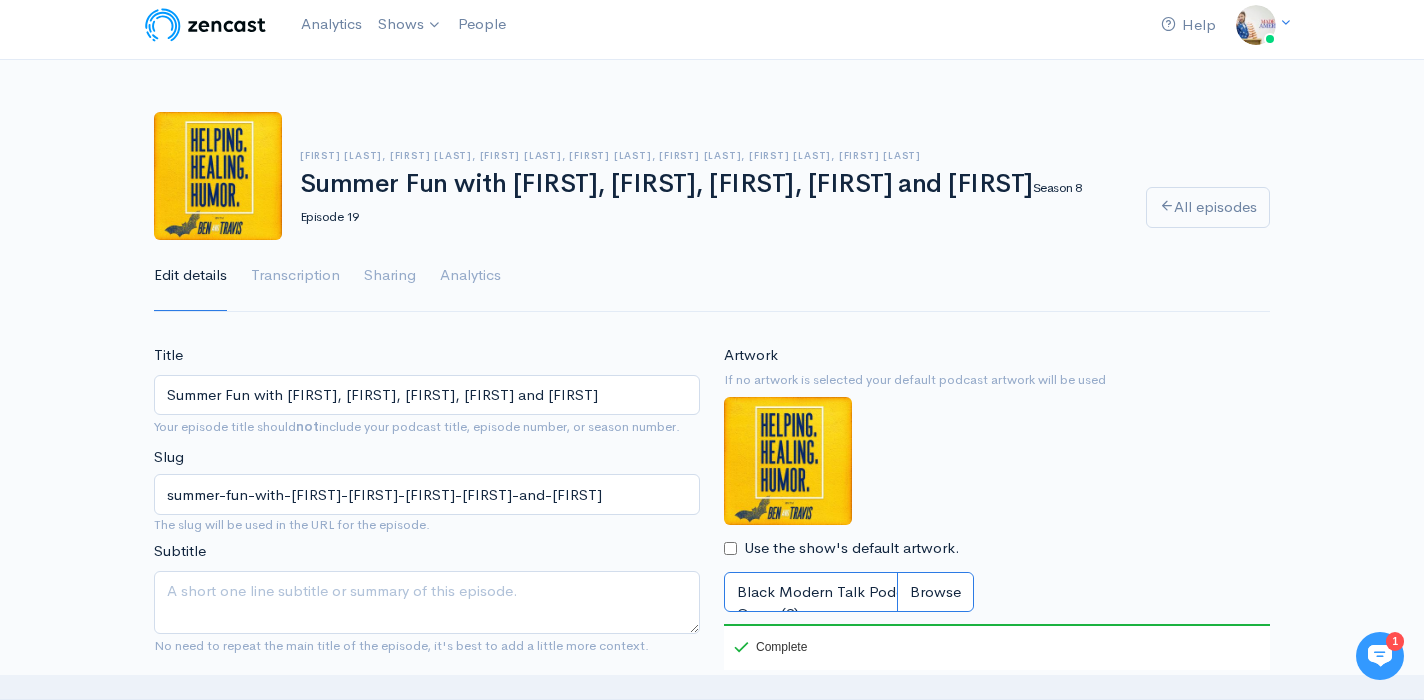 scroll, scrollTop: 11, scrollLeft: 0, axis: vertical 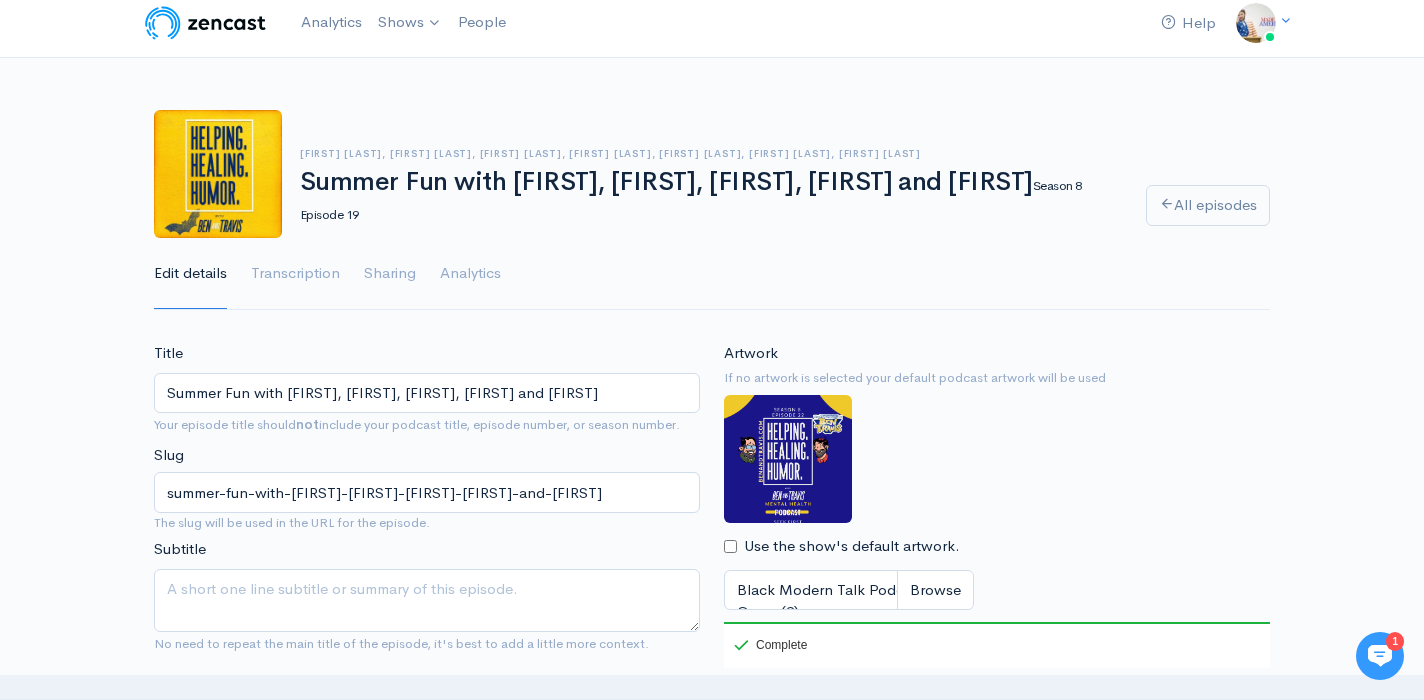 click on "Use the show's default artwork." at bounding box center [730, 546] 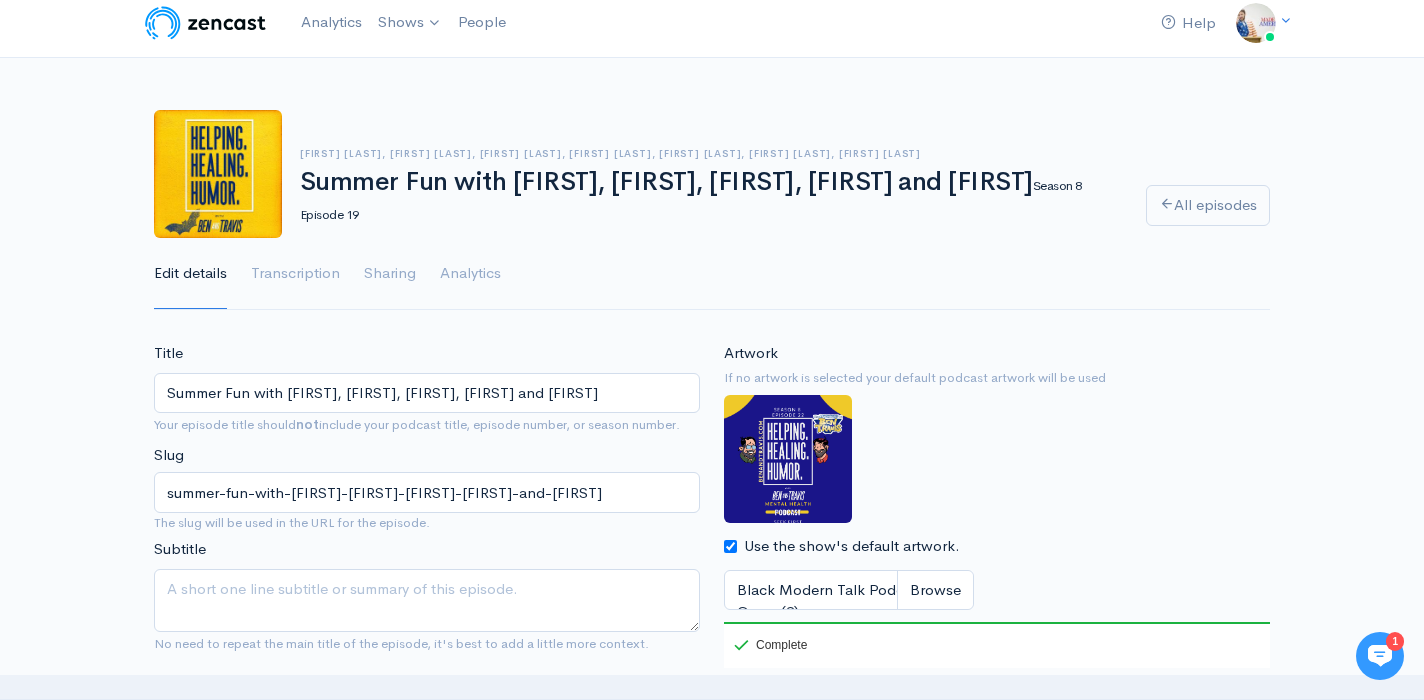 checkbox on "true" 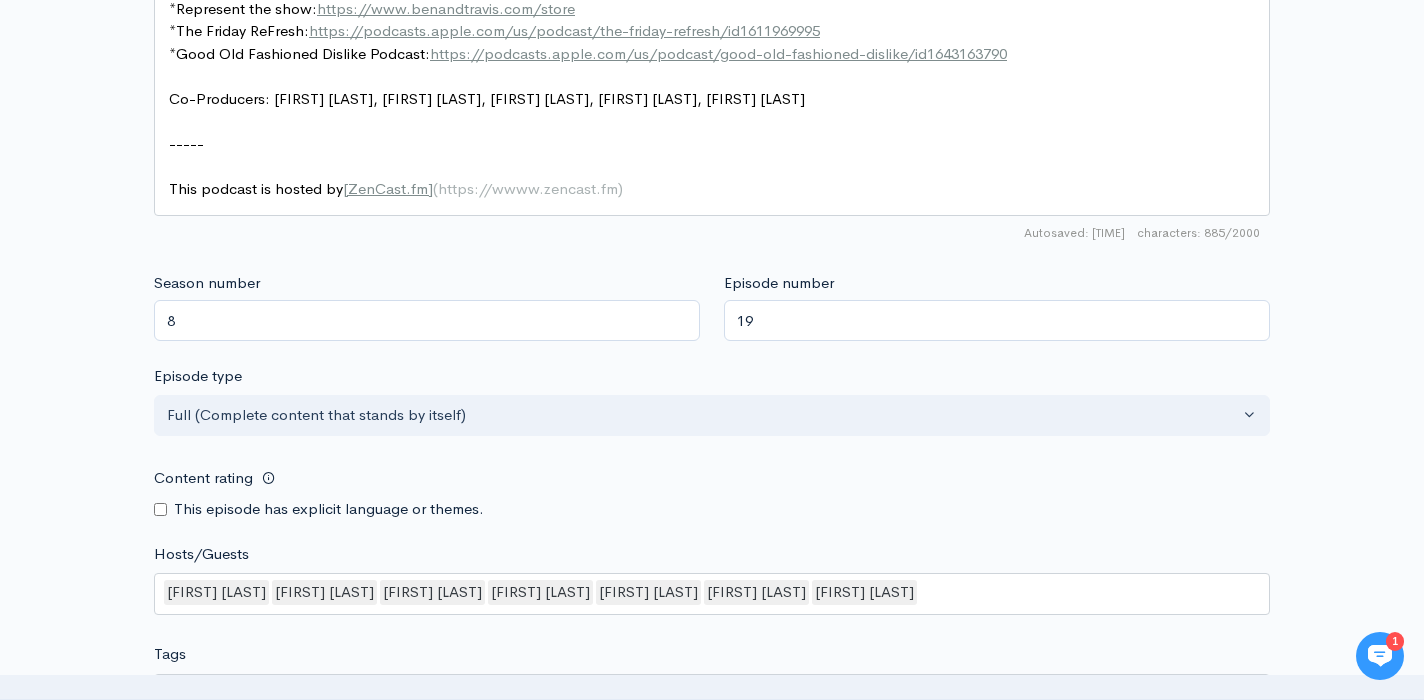 scroll, scrollTop: 1795, scrollLeft: 0, axis: vertical 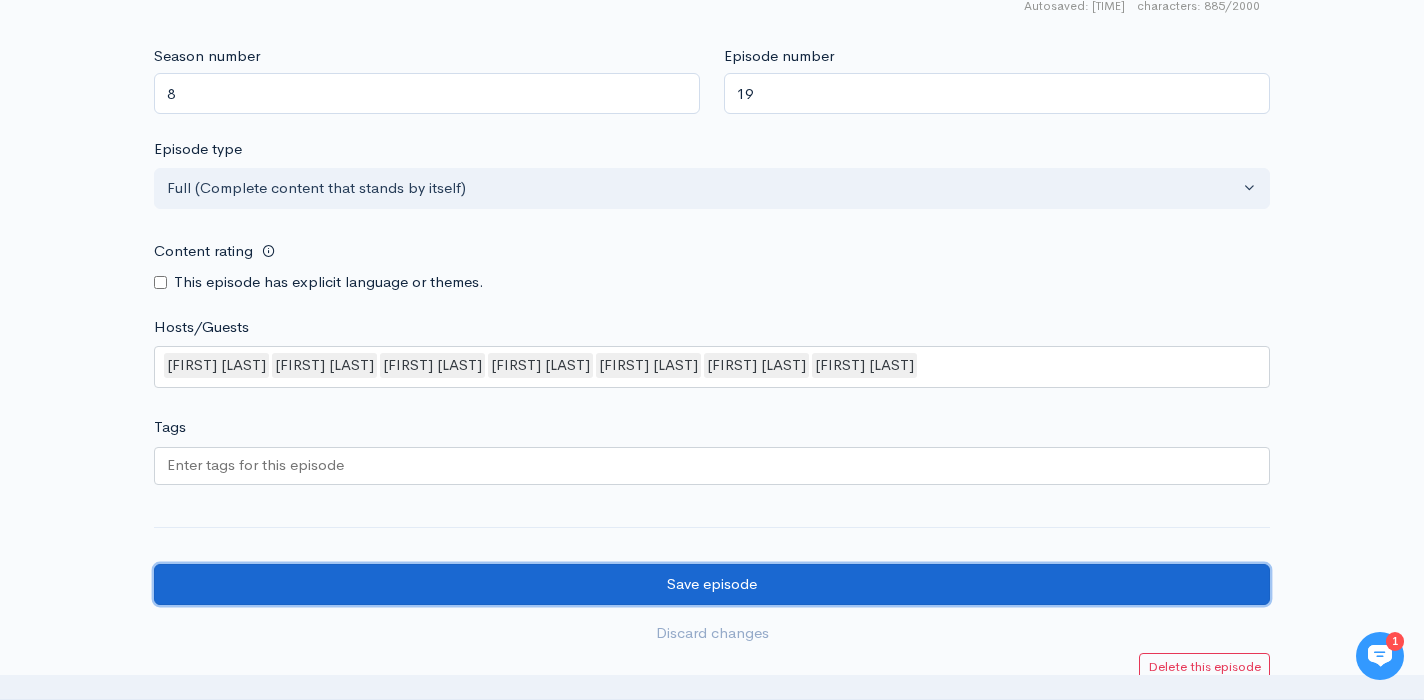 click on "Save episode" at bounding box center [712, 584] 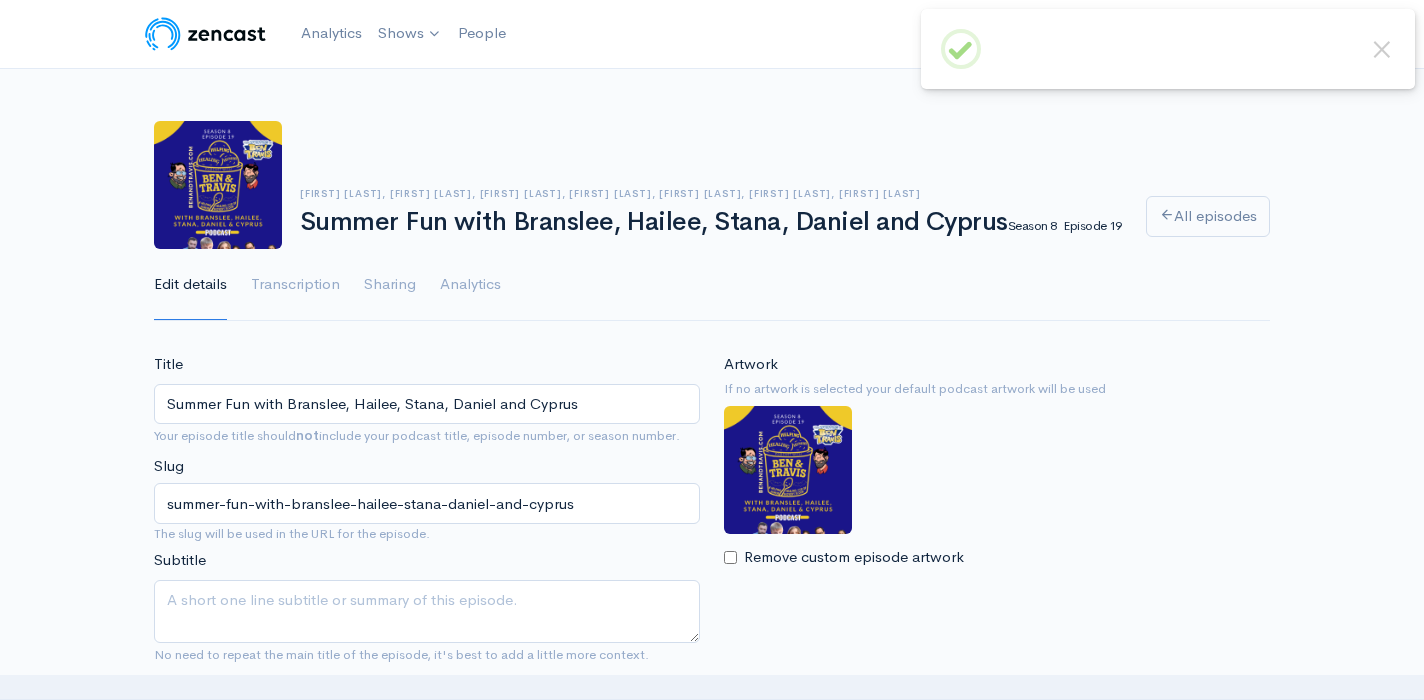 scroll, scrollTop: 0, scrollLeft: 0, axis: both 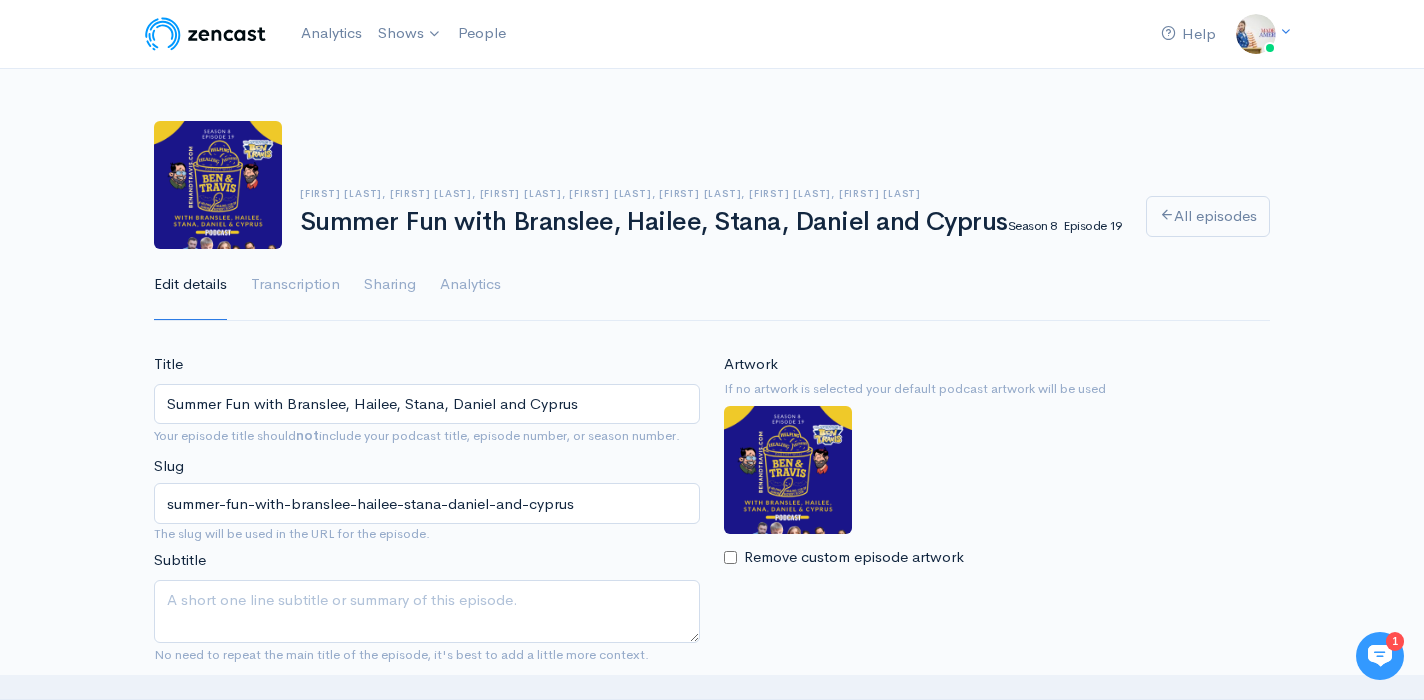 click on "Remove custom episode artwork" at bounding box center [730, 557] 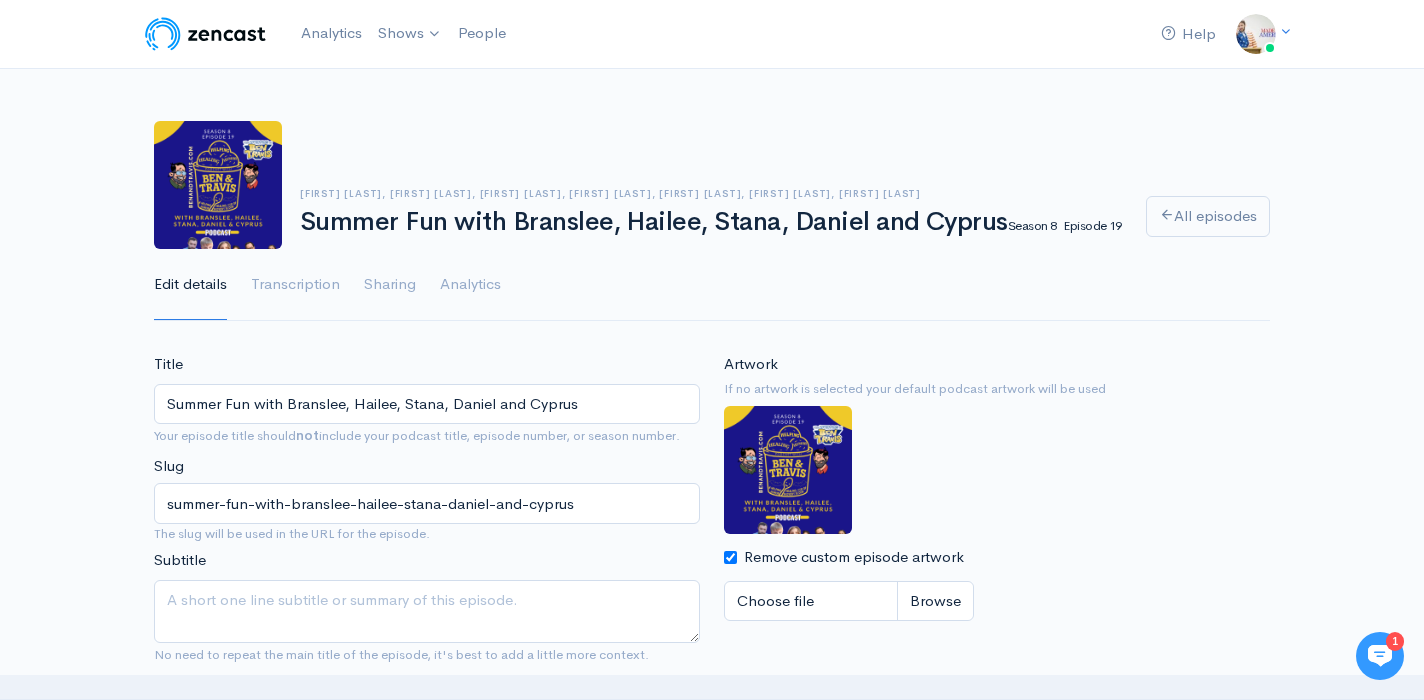 click on "Remove custom episode artwork" at bounding box center [730, 557] 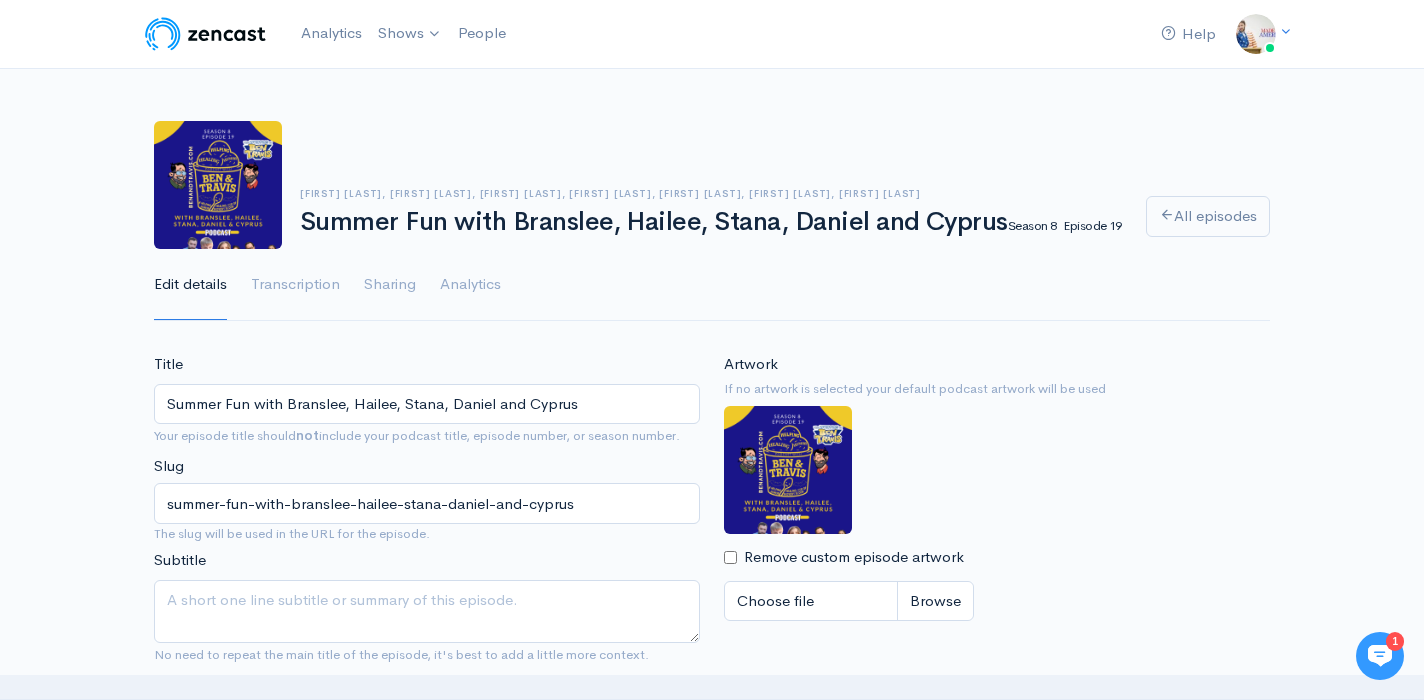 checkbox on "false" 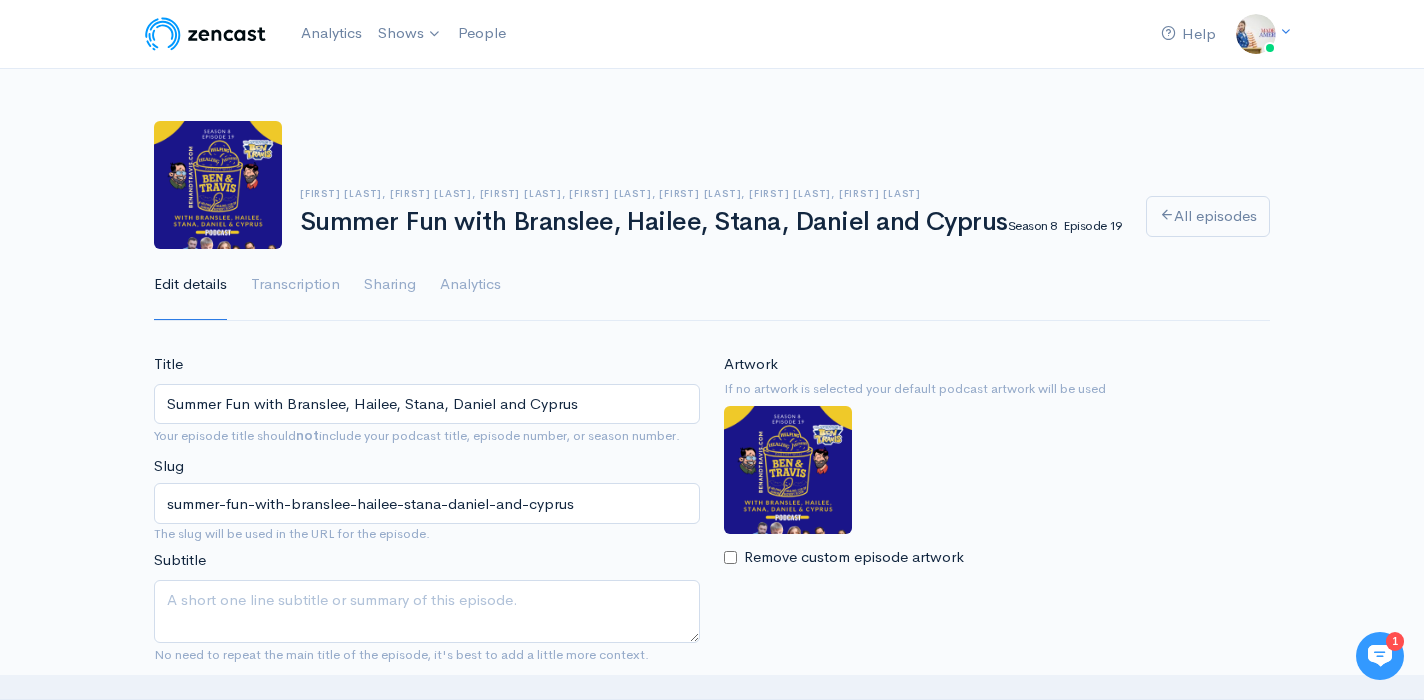 click on "Artwork
If no artwork is selected your default podcast artwork will be used
Remove custom episode artwork     0" at bounding box center (997, 461) 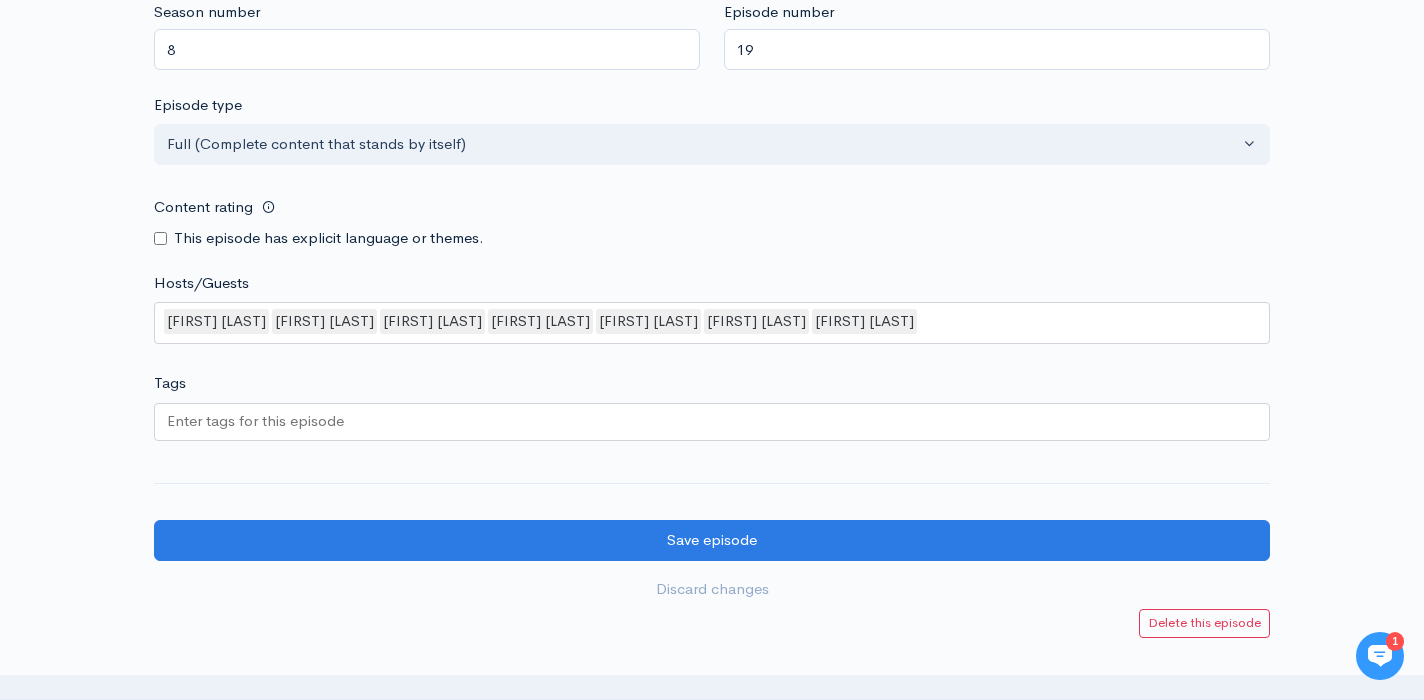 scroll, scrollTop: 1926, scrollLeft: 0, axis: vertical 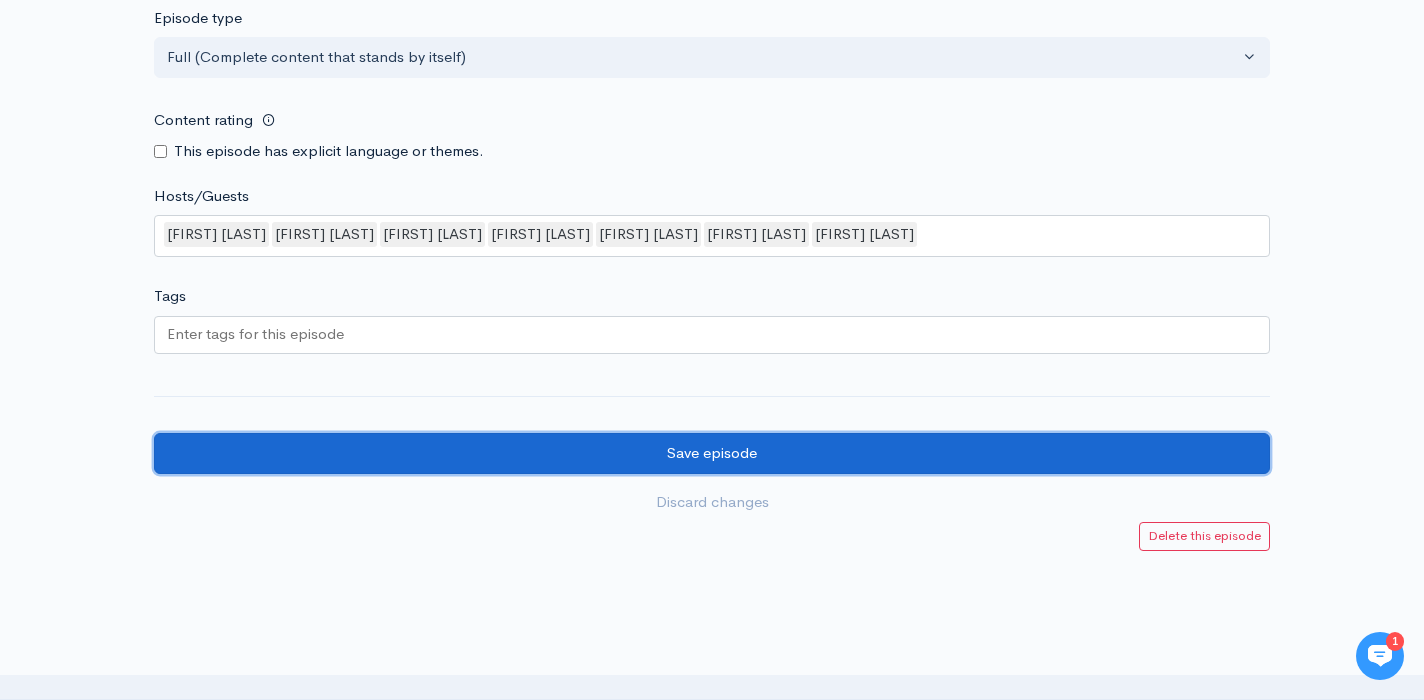 click on "Save episode" at bounding box center (712, 453) 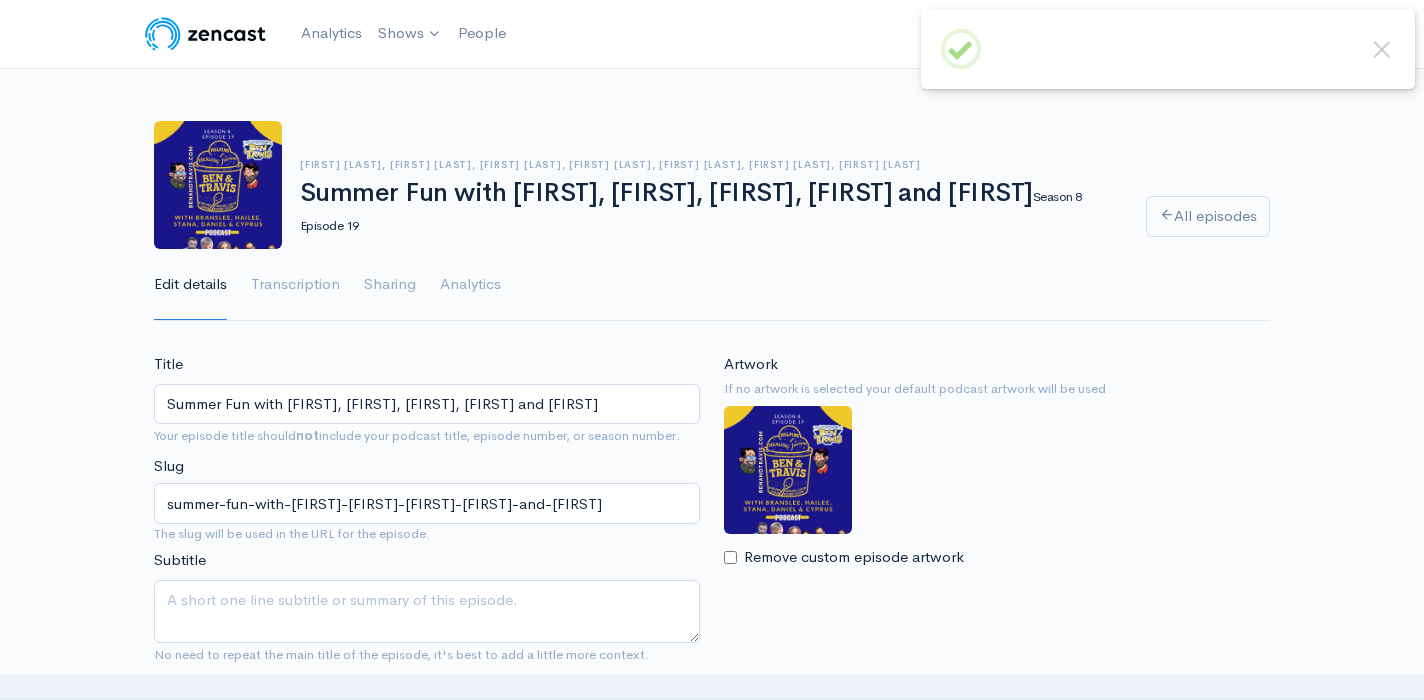 scroll, scrollTop: 0, scrollLeft: 0, axis: both 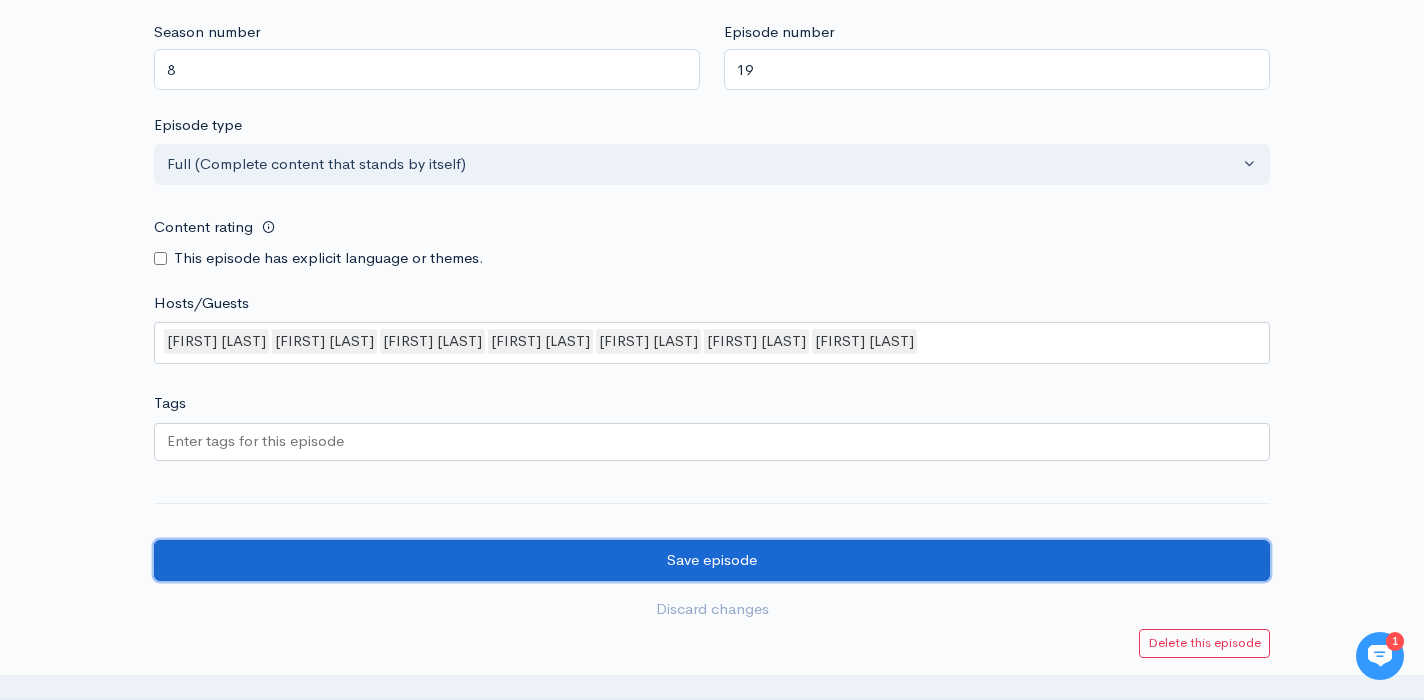 click on "Save episode" at bounding box center [712, 560] 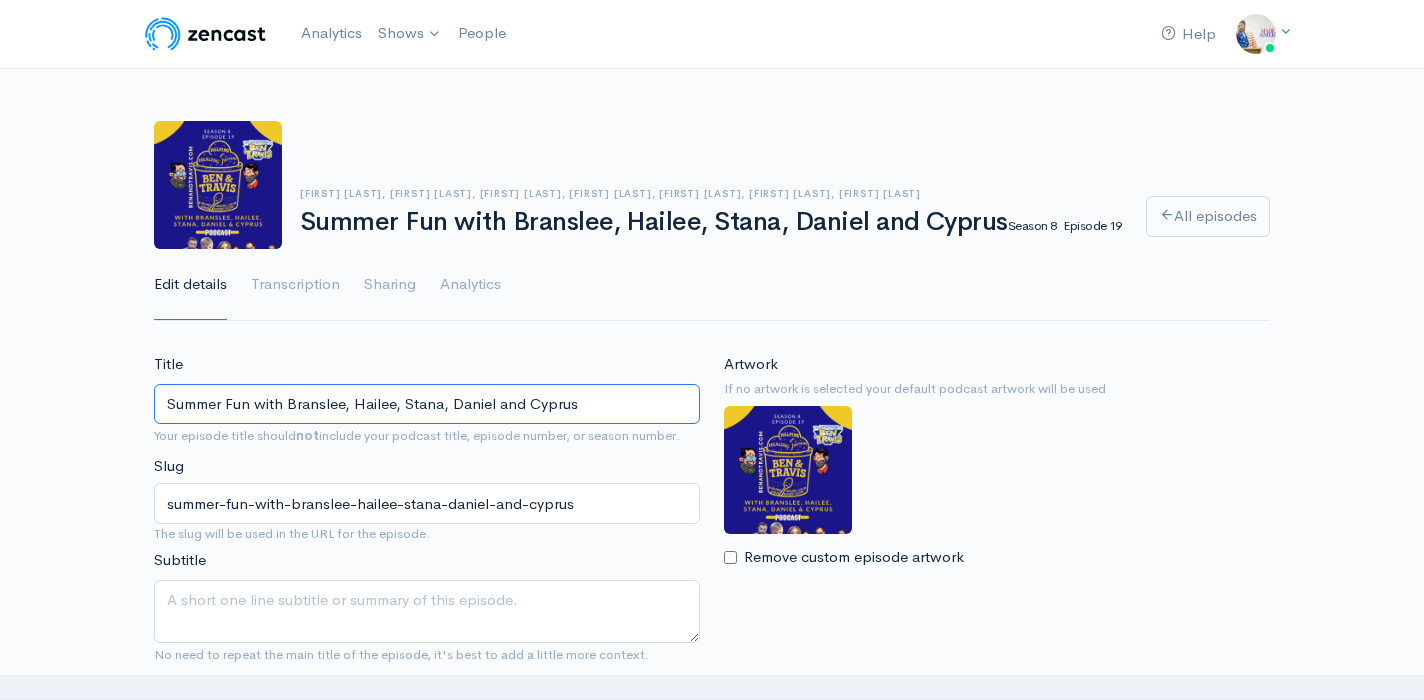 scroll, scrollTop: 0, scrollLeft: 0, axis: both 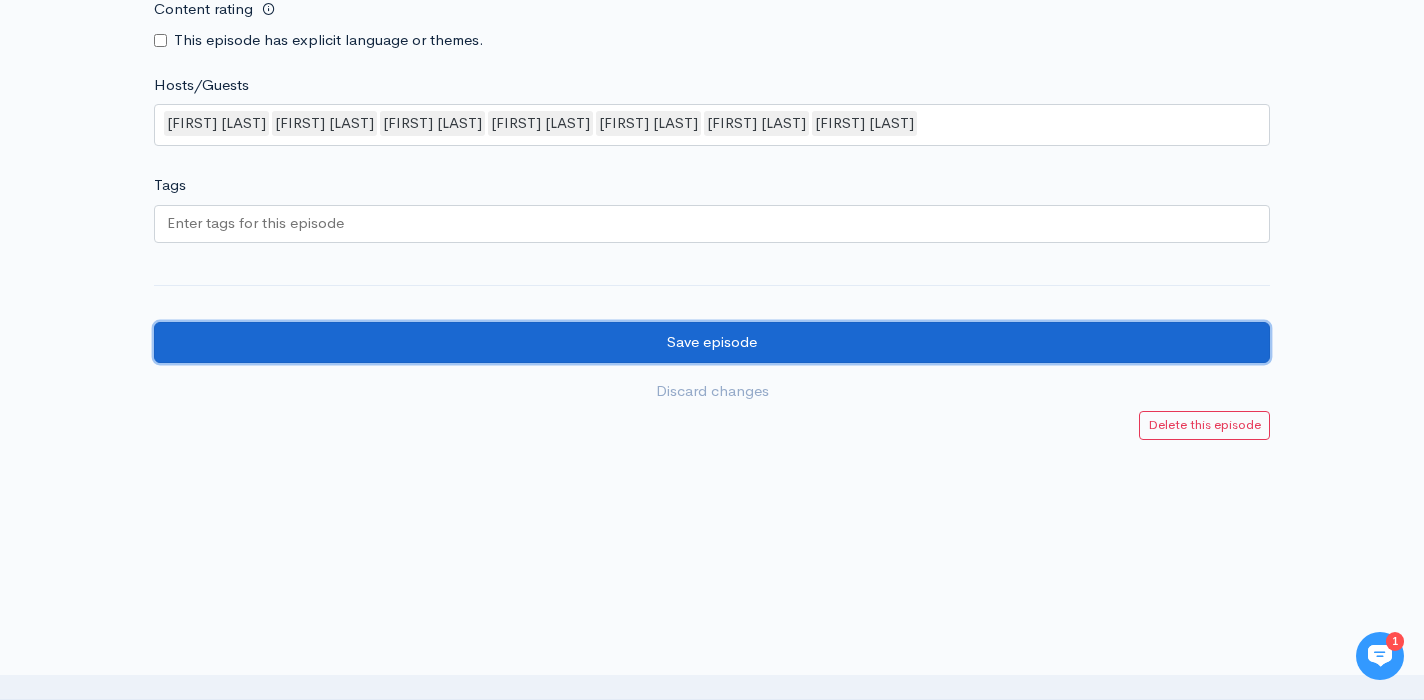 click on "Save episode" at bounding box center [712, 342] 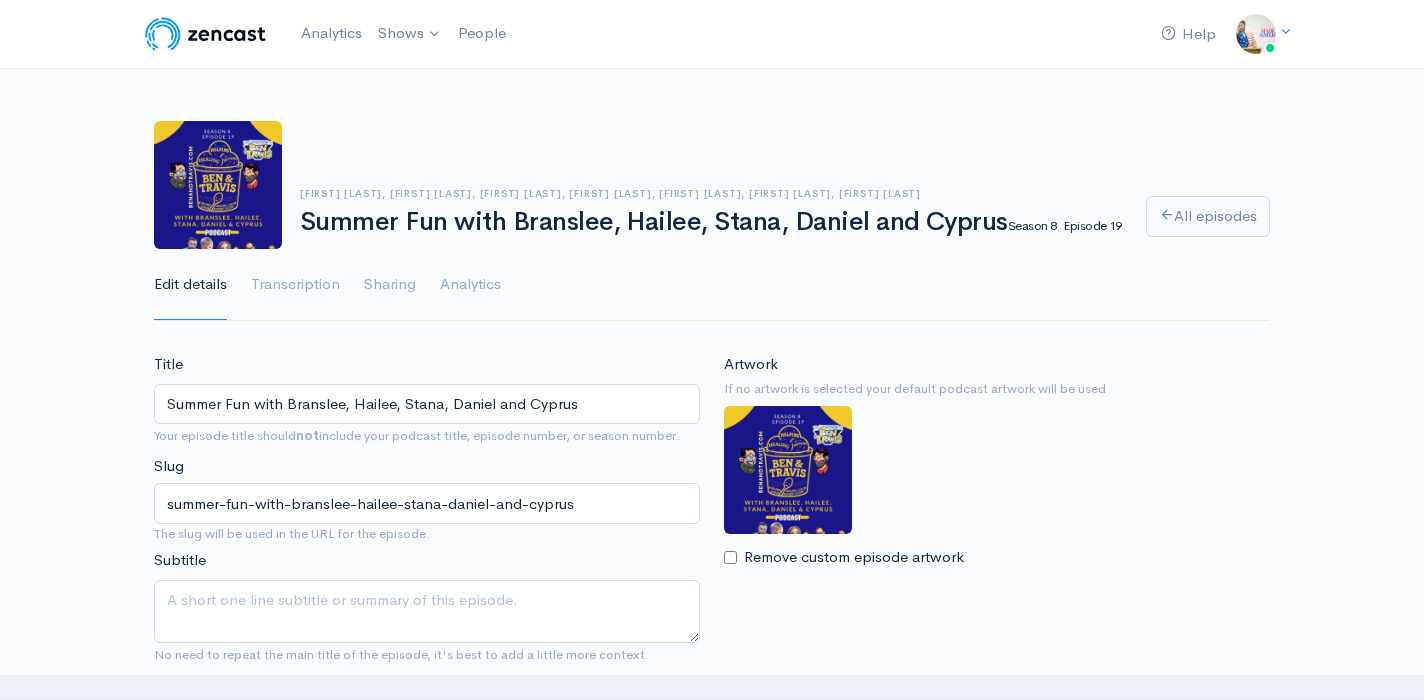 scroll, scrollTop: 0, scrollLeft: 0, axis: both 